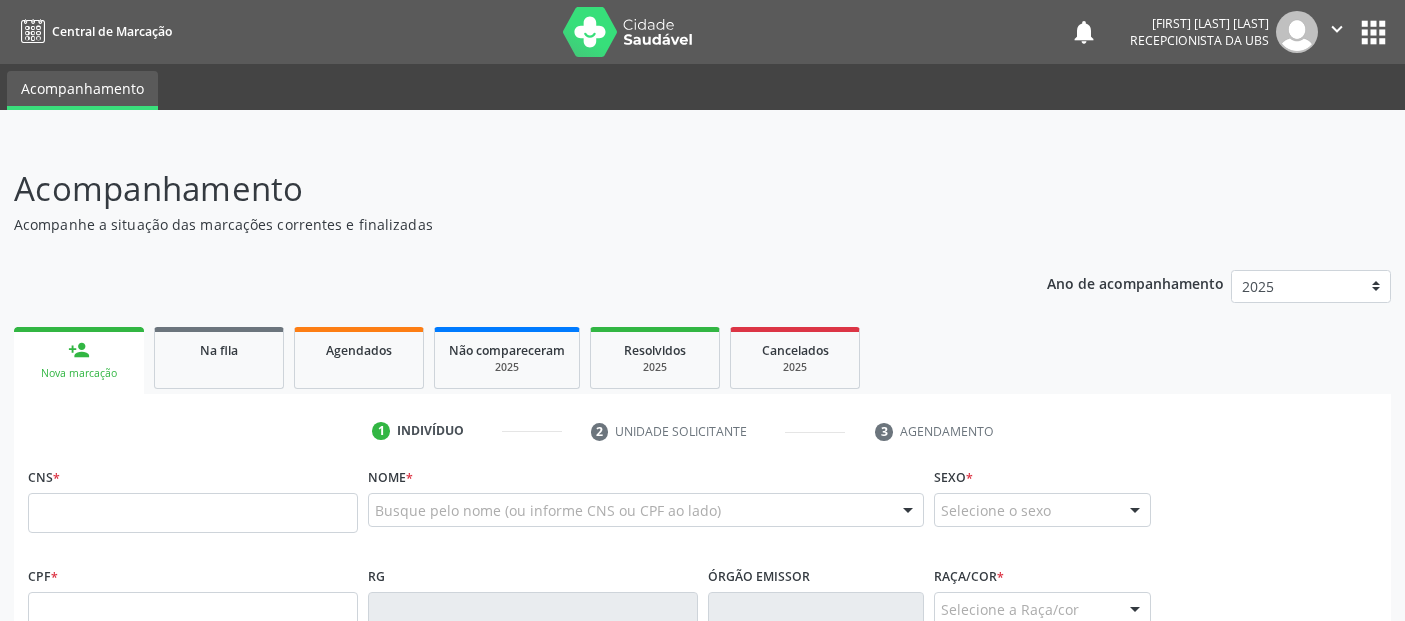 scroll, scrollTop: 0, scrollLeft: 0, axis: both 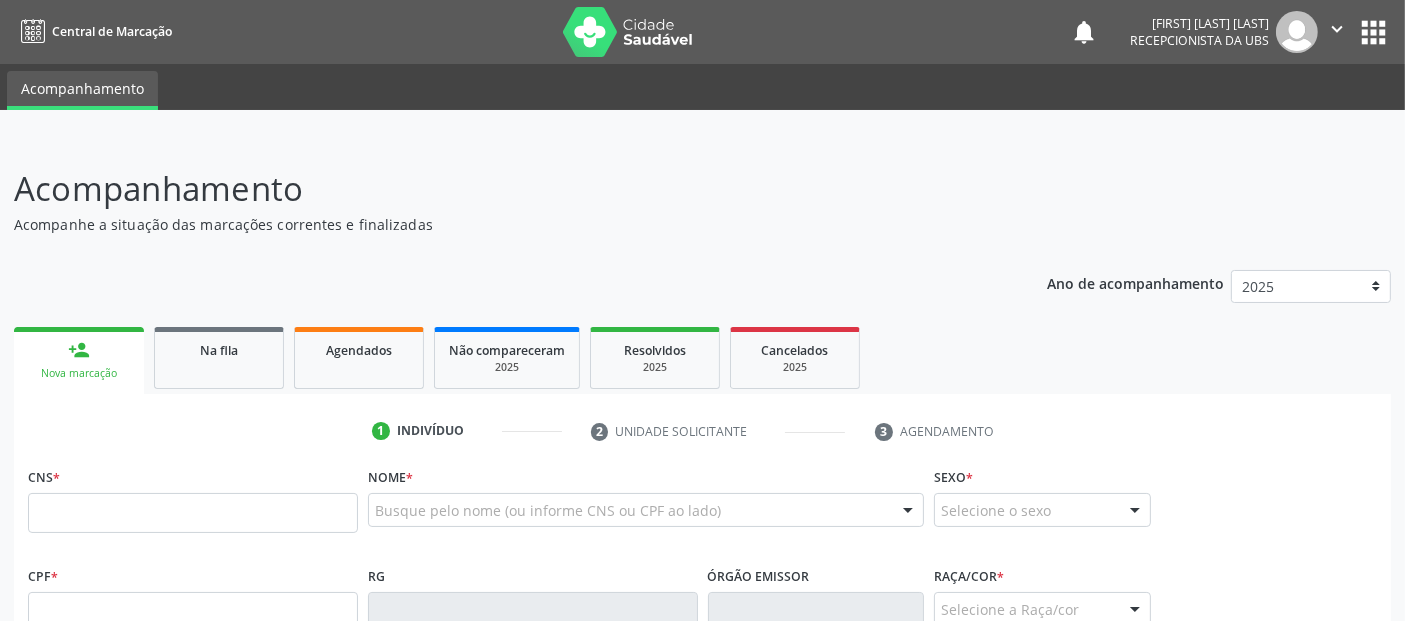 click at bounding box center [193, 513] 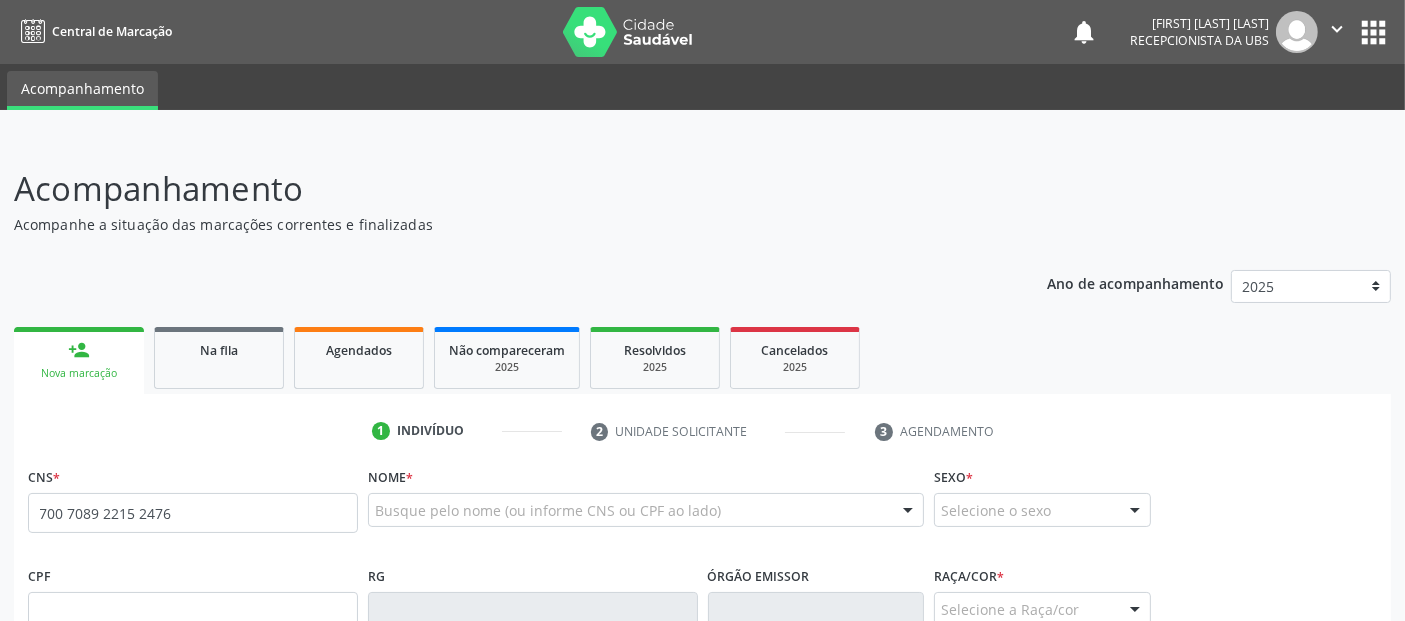 type on "700 7089 2215 2476" 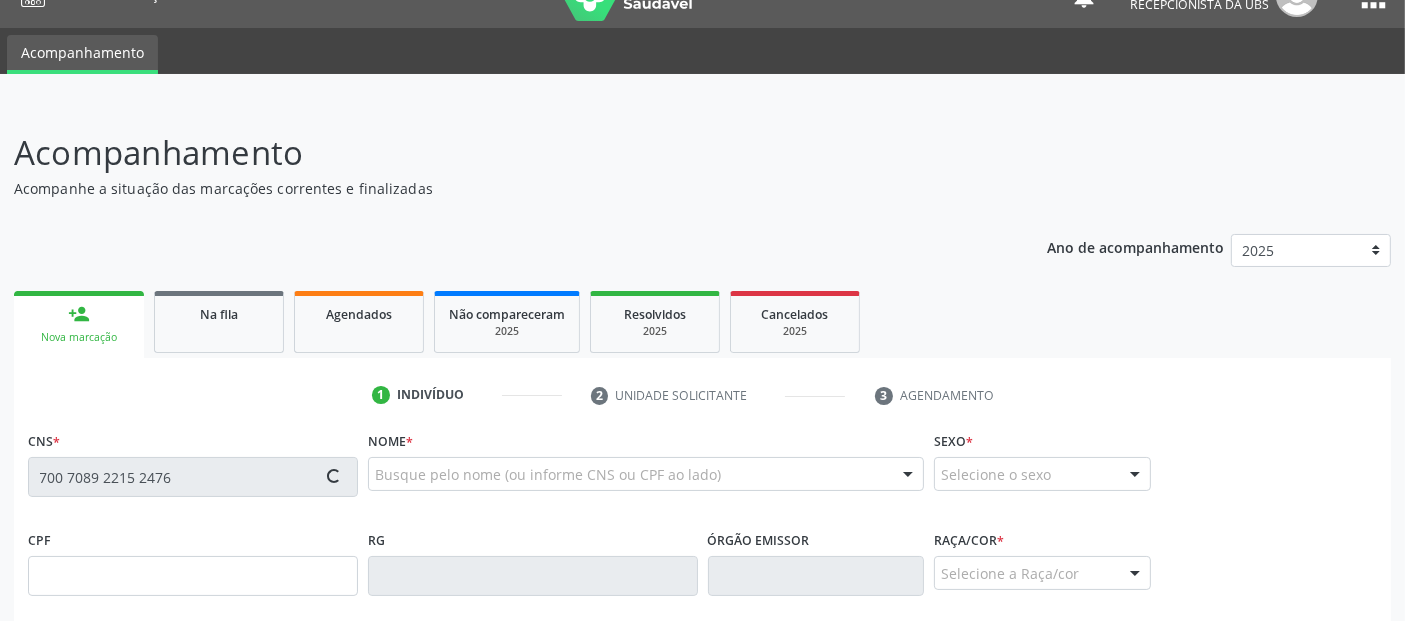 type on "[CPF]" 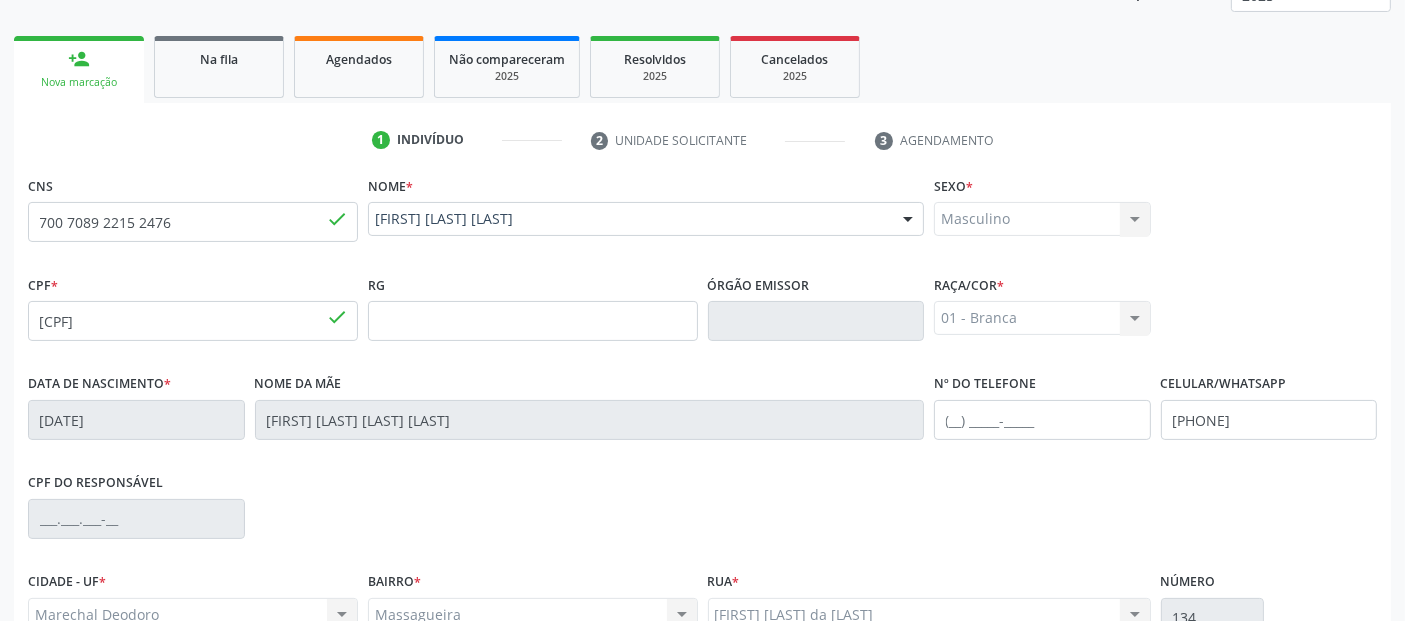 scroll, scrollTop: 289, scrollLeft: 0, axis: vertical 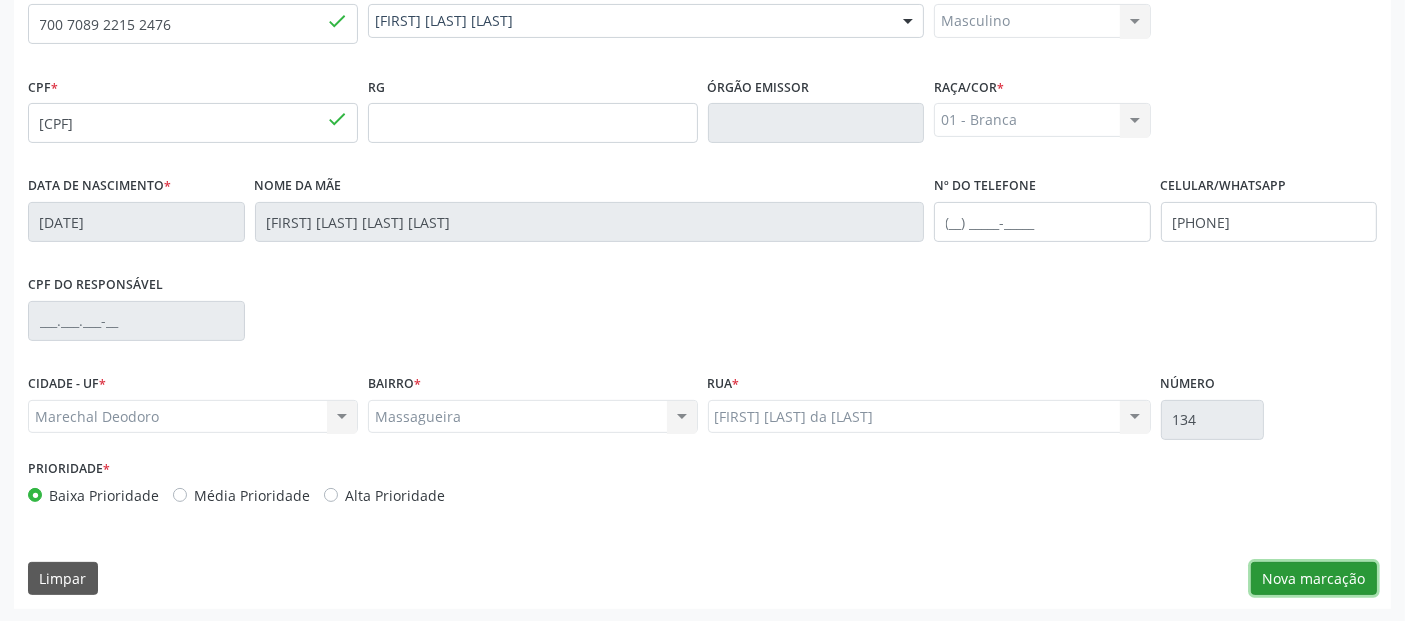 click on "Nova marcação" at bounding box center (1314, 579) 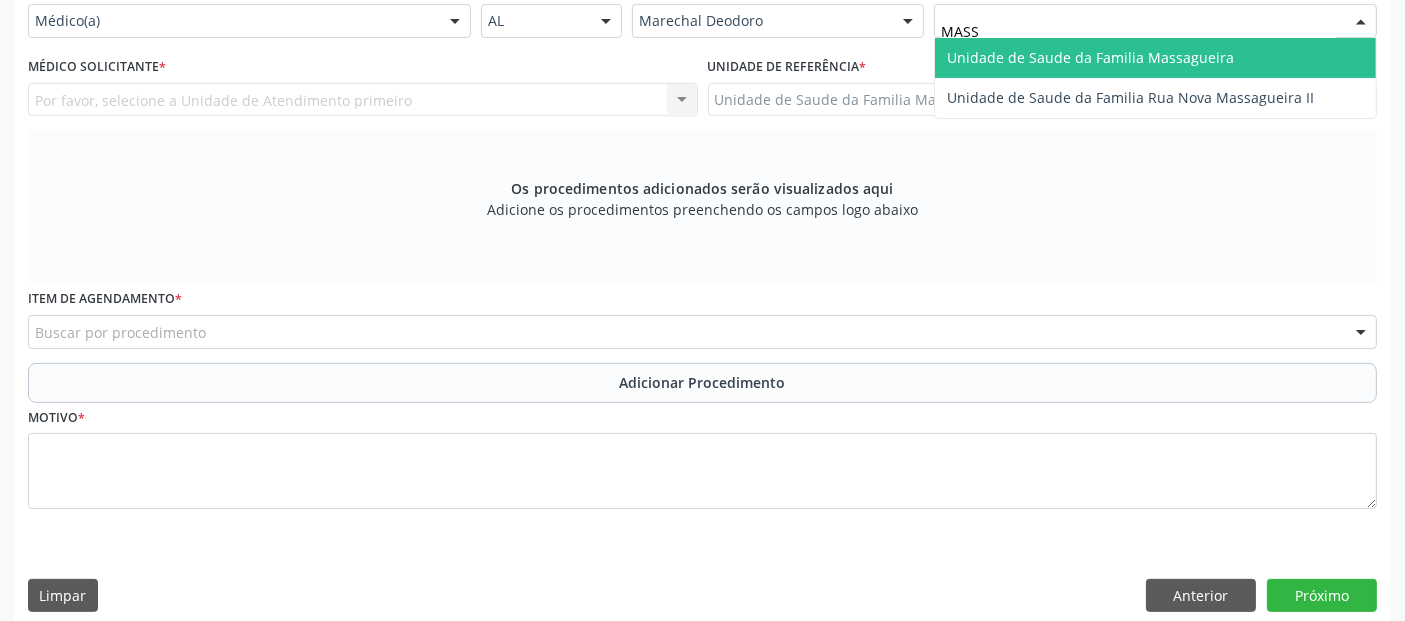 type on "MASSA" 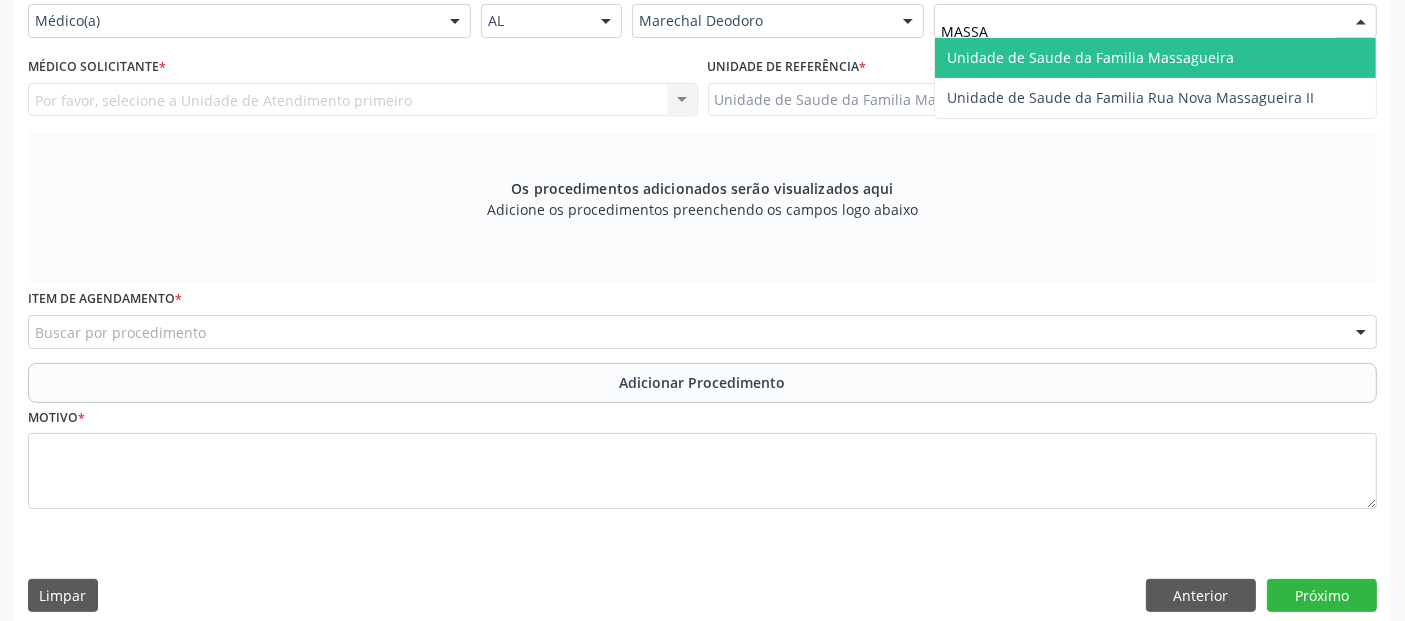 click on "Unidade de Saude da Familia Massagueira" at bounding box center (1155, 58) 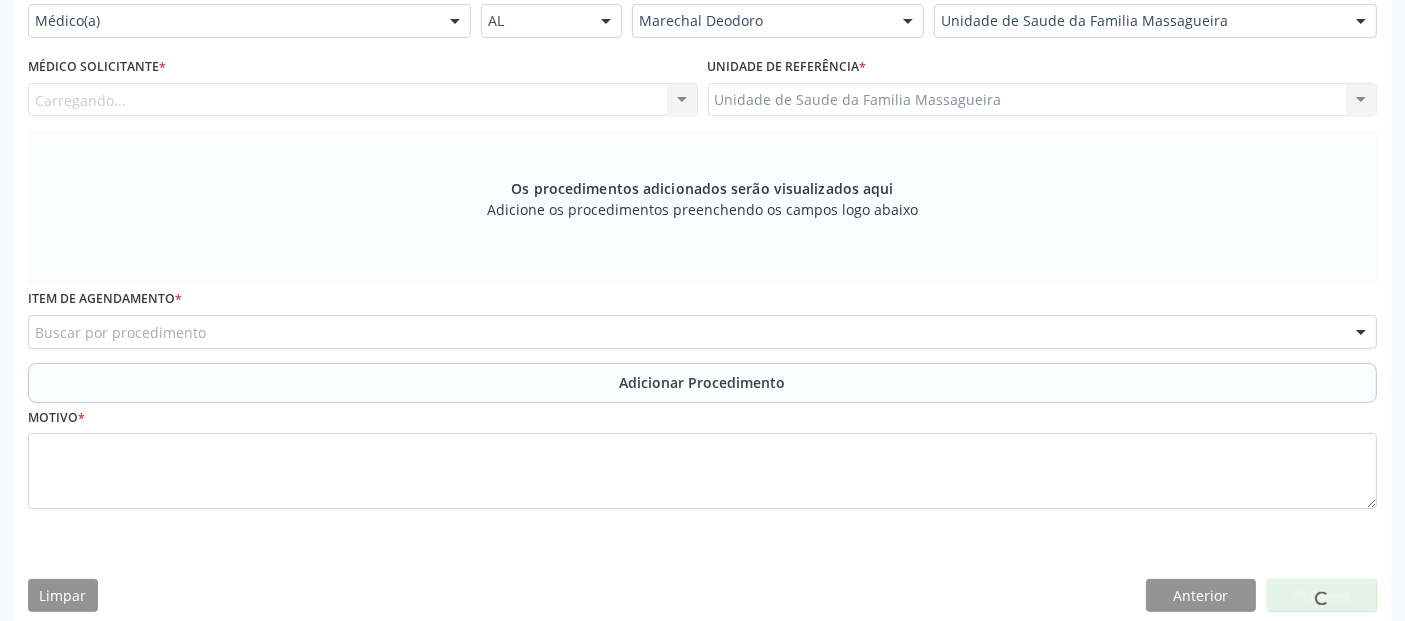 click on "Carregando..." at bounding box center (363, 100) 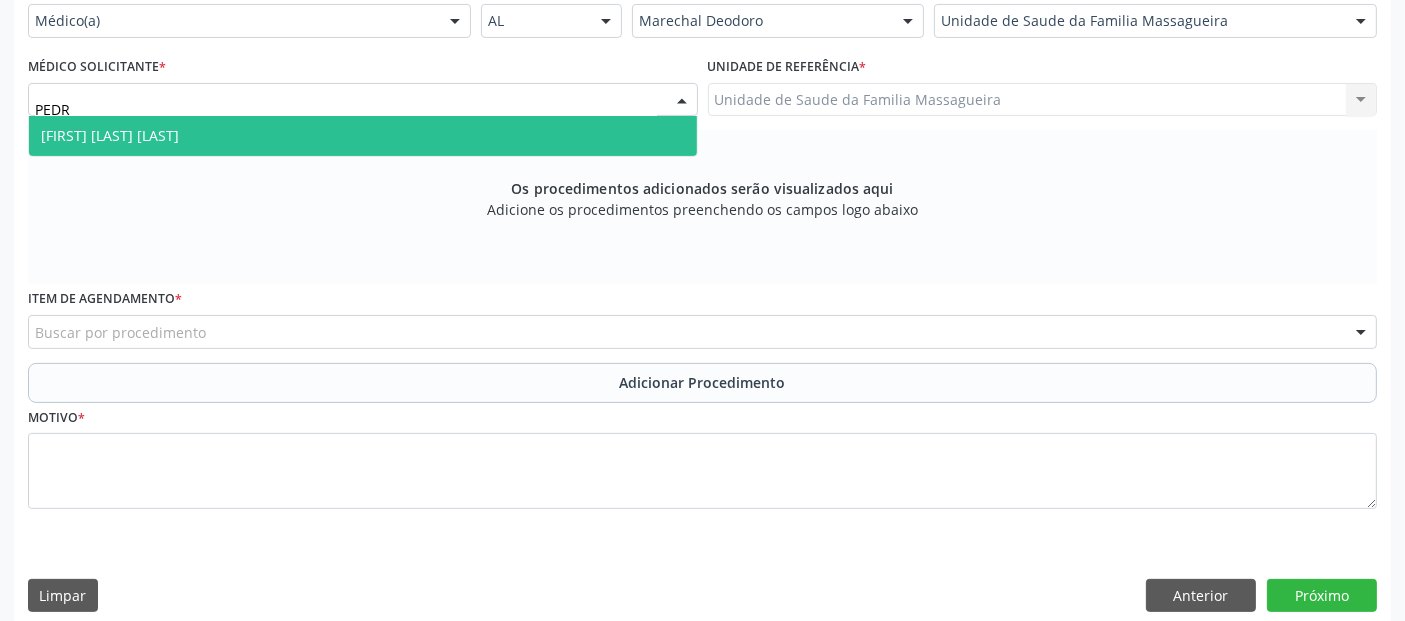 type on "PEDRO" 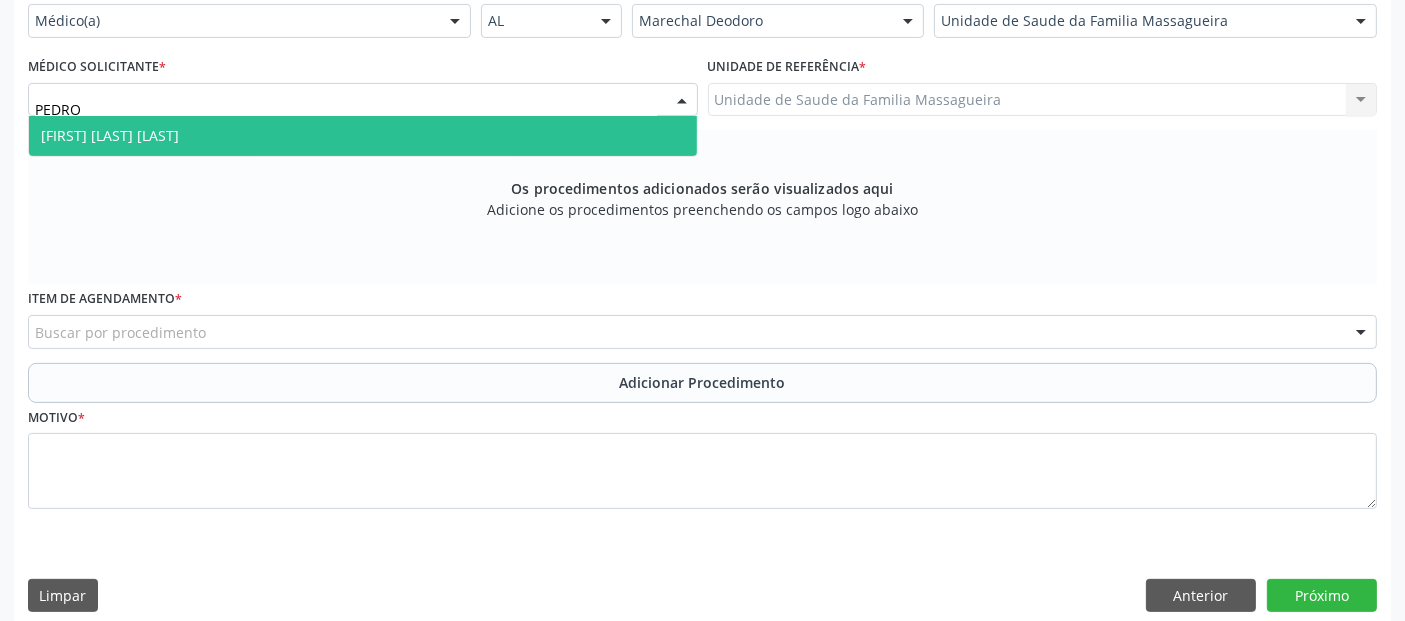 click on "[FIRST] [LAST] [LAST]" at bounding box center (110, 135) 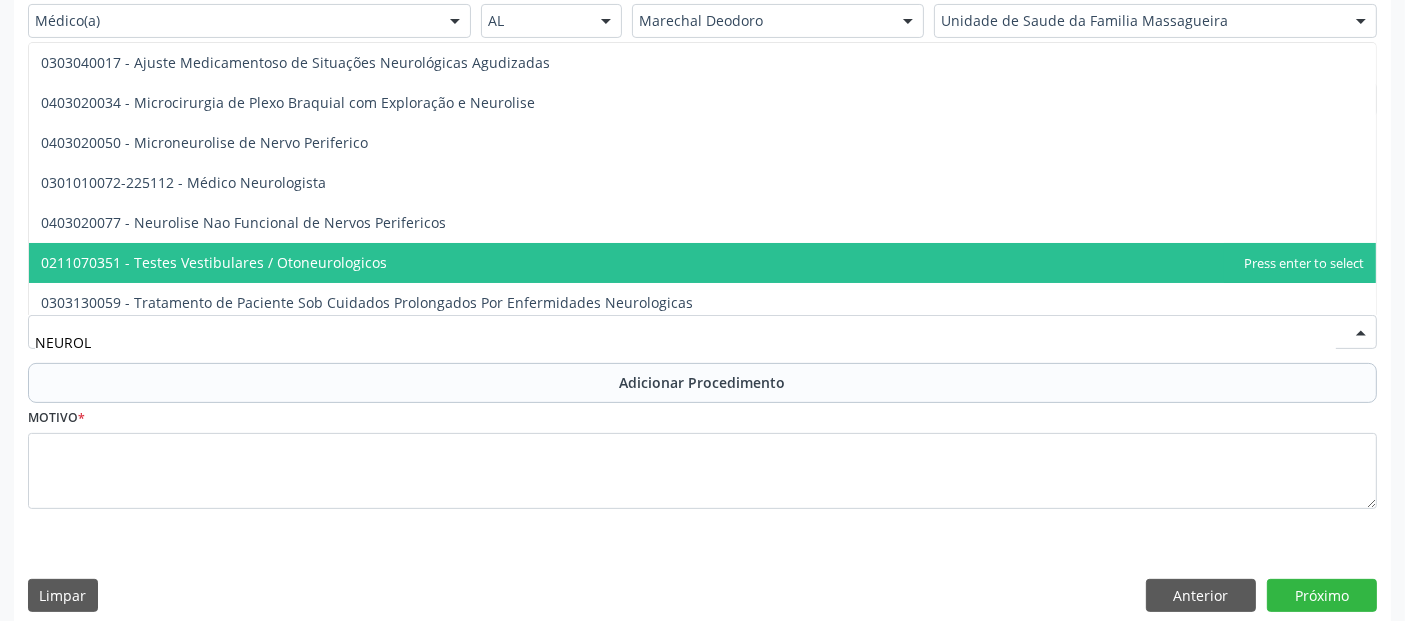 type on "NEUROLO" 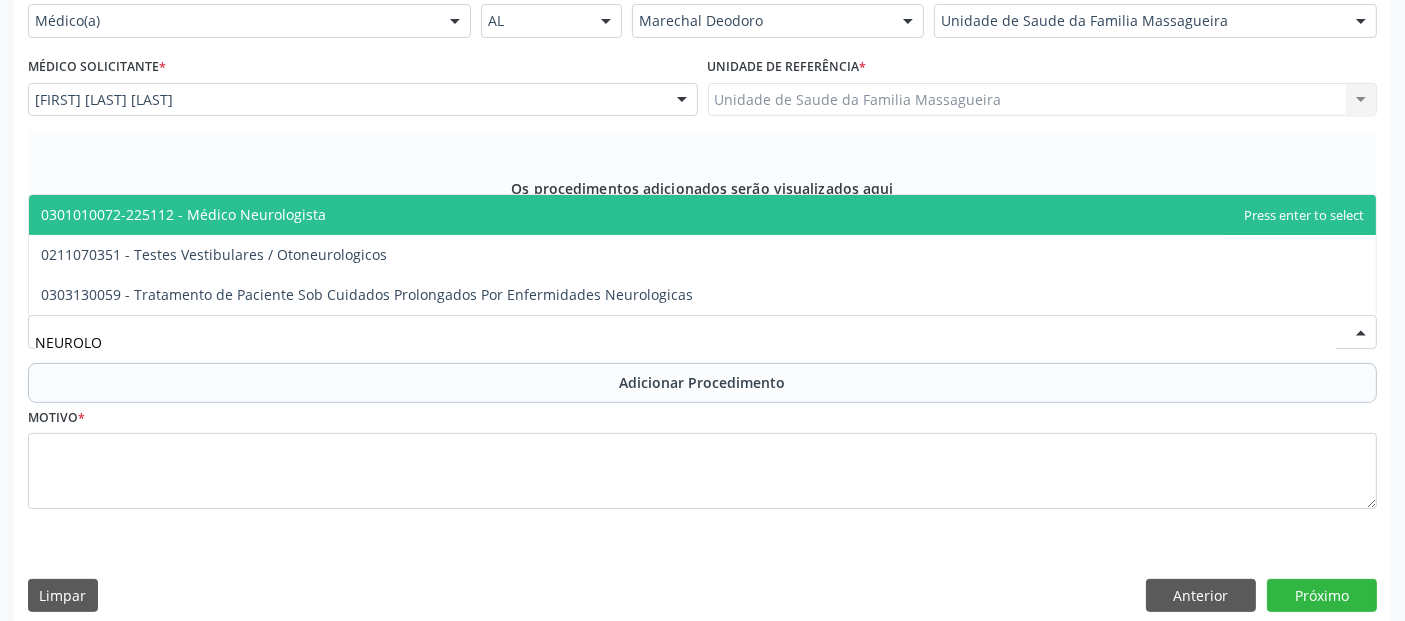 click on "0301010072-225112 - Médico Neurologista" at bounding box center [702, 215] 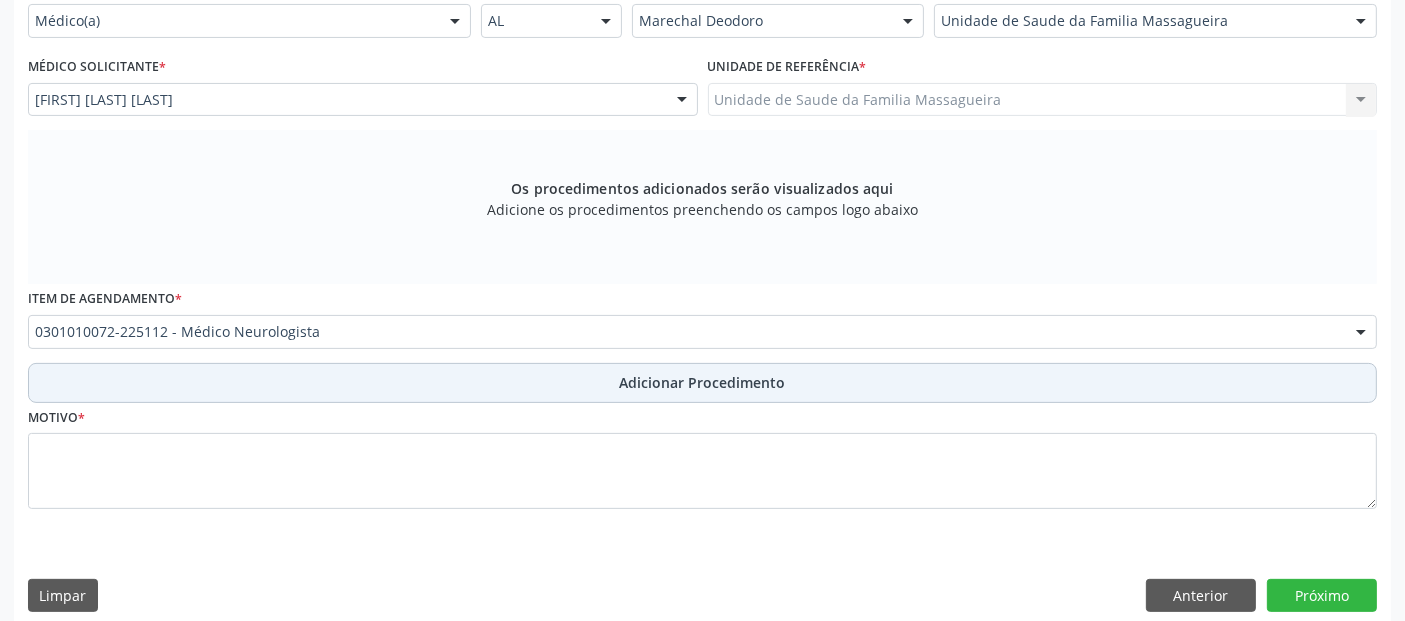 click on "Adicionar Procedimento" at bounding box center (702, 383) 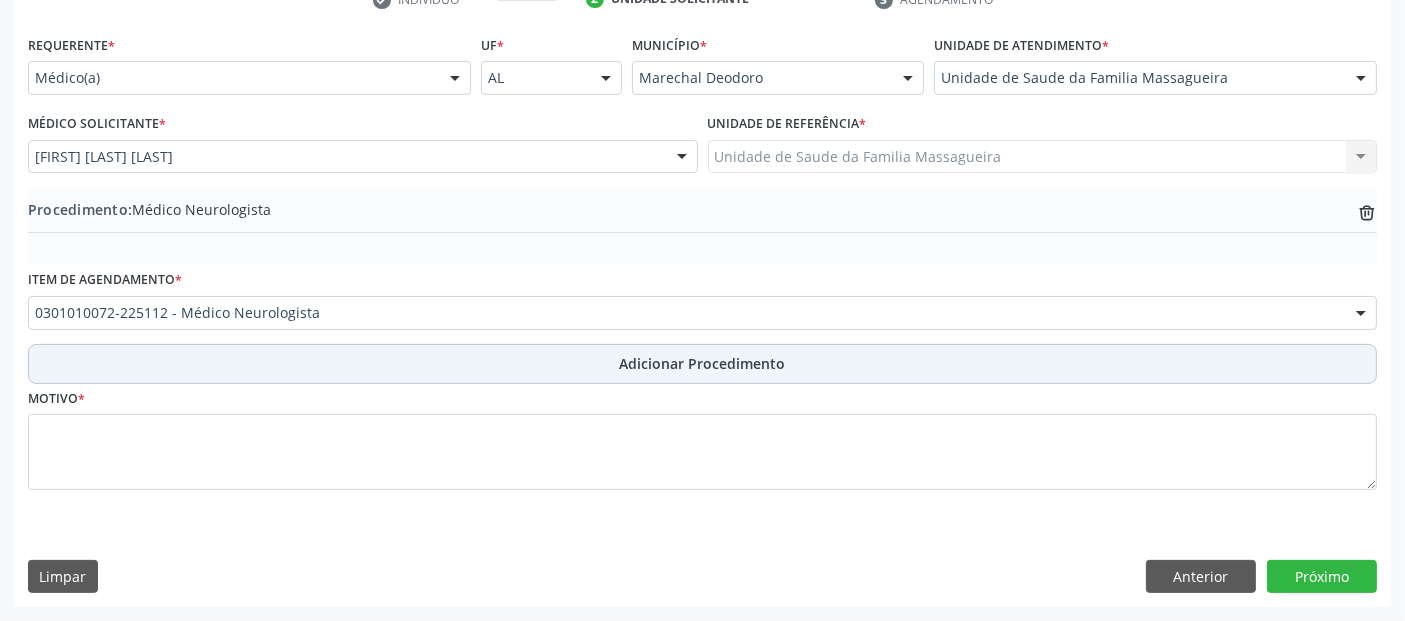 scroll, scrollTop: 429, scrollLeft: 0, axis: vertical 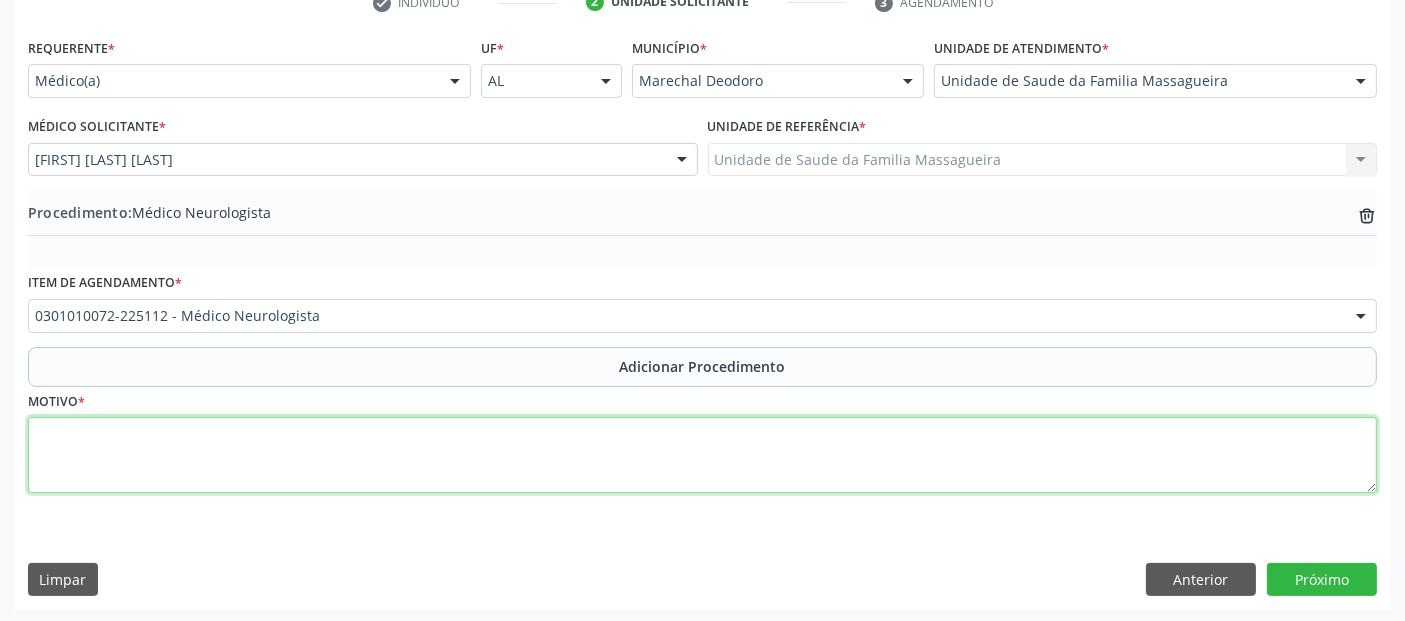 click at bounding box center [702, 455] 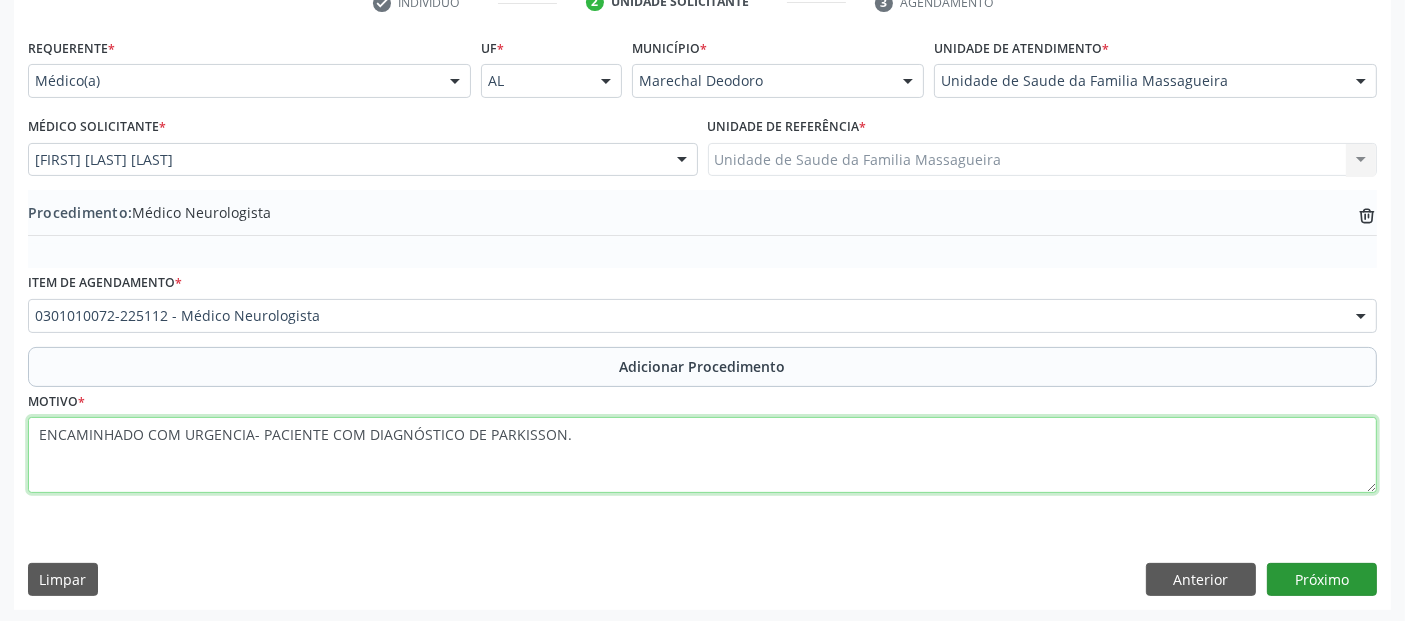 type on "ENCAMINHADO COM URGENCIA- PACIENTE COM DIAGNÓSTICO DE PARKISSON." 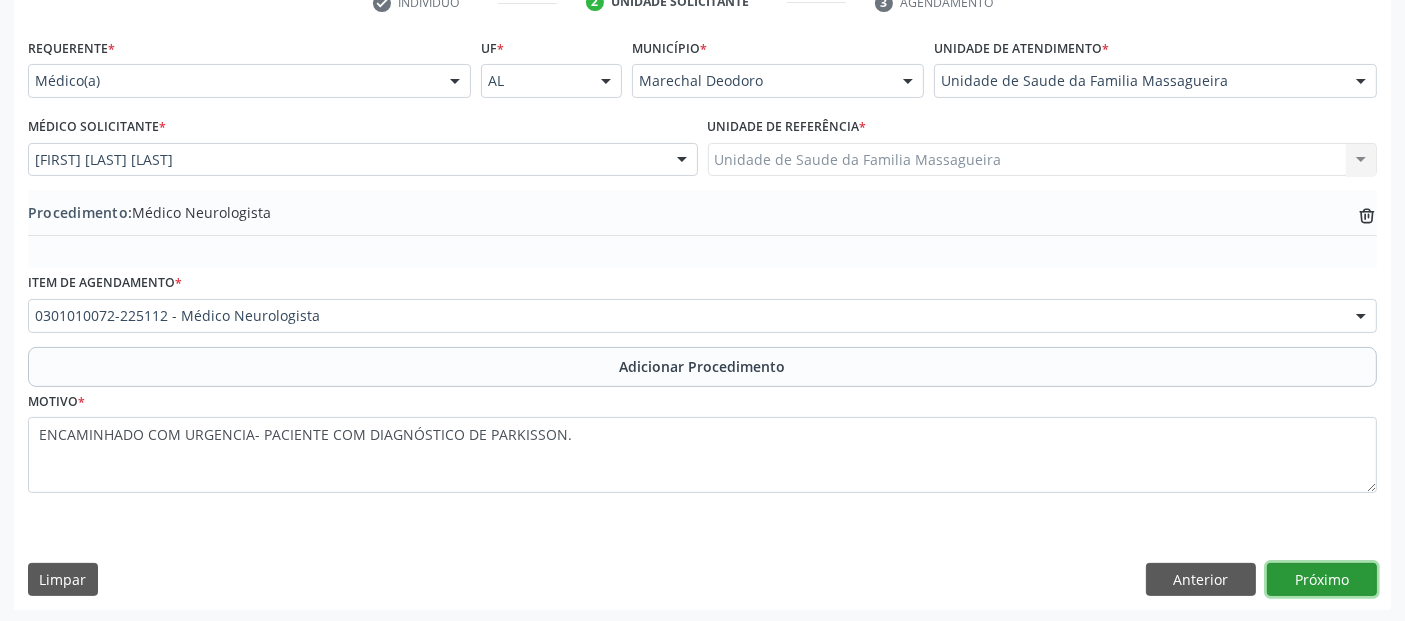 click on "Próximo" at bounding box center [1322, 580] 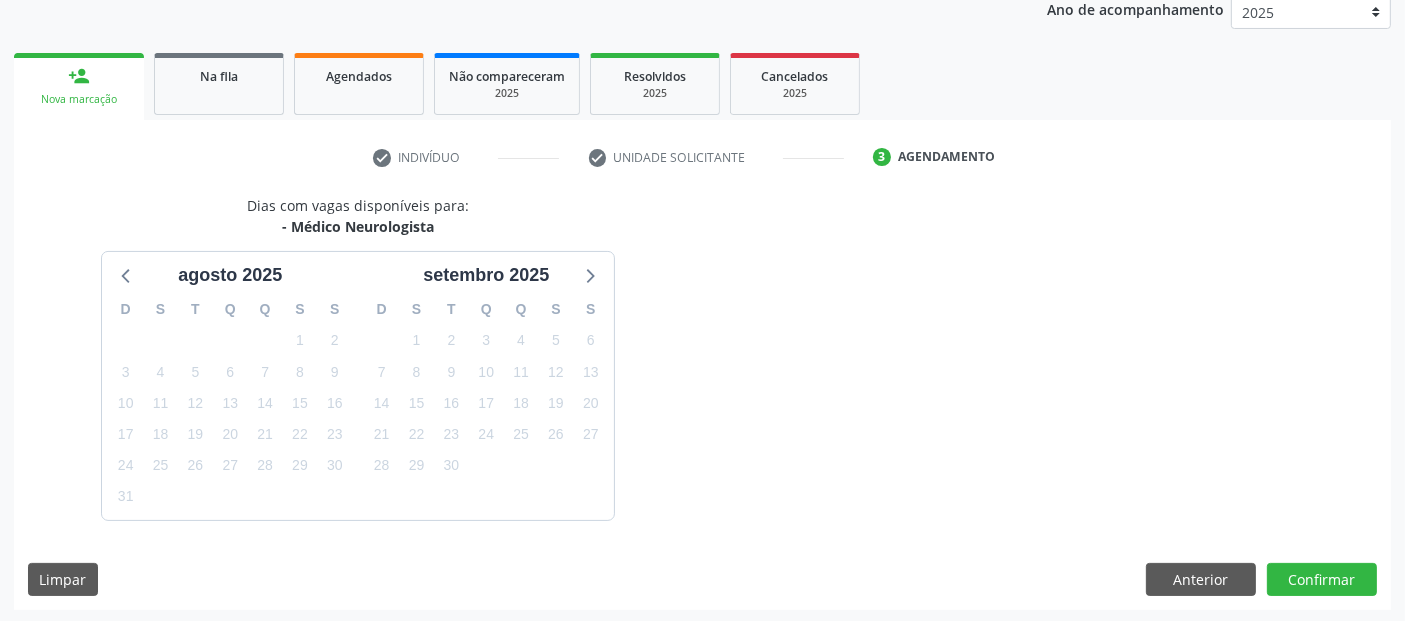 scroll, scrollTop: 333, scrollLeft: 0, axis: vertical 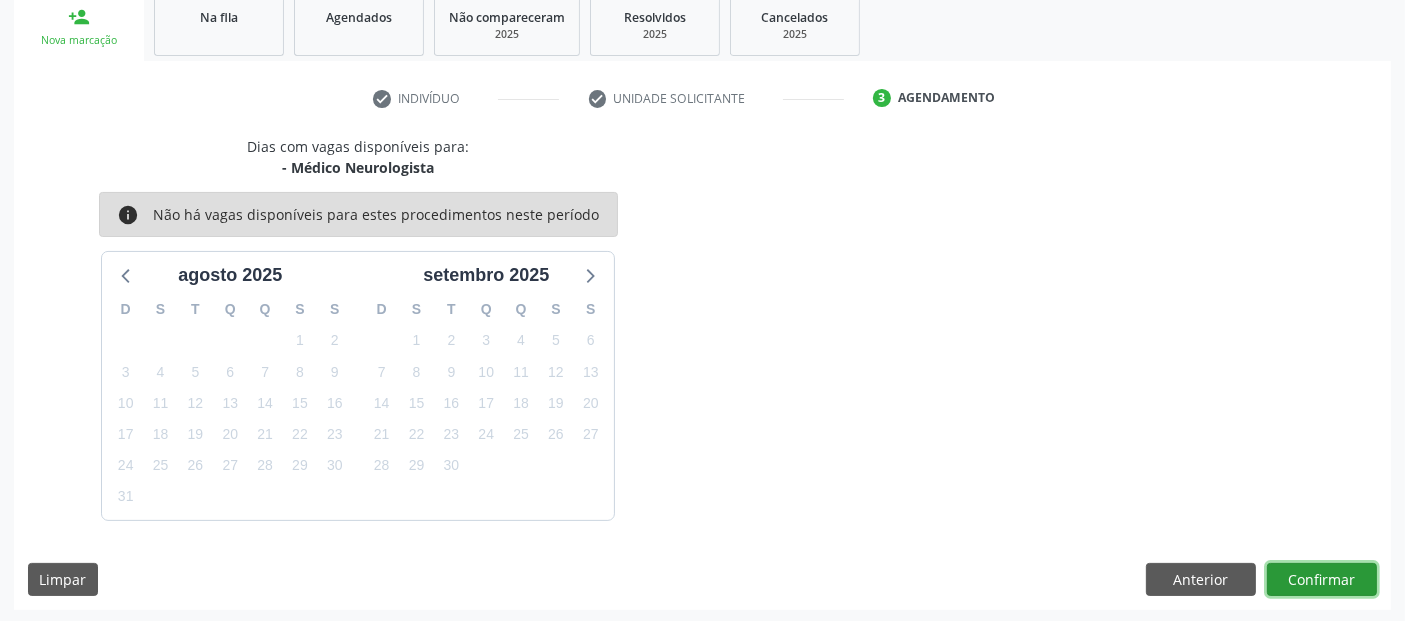 click on "Confirmar" at bounding box center (1322, 580) 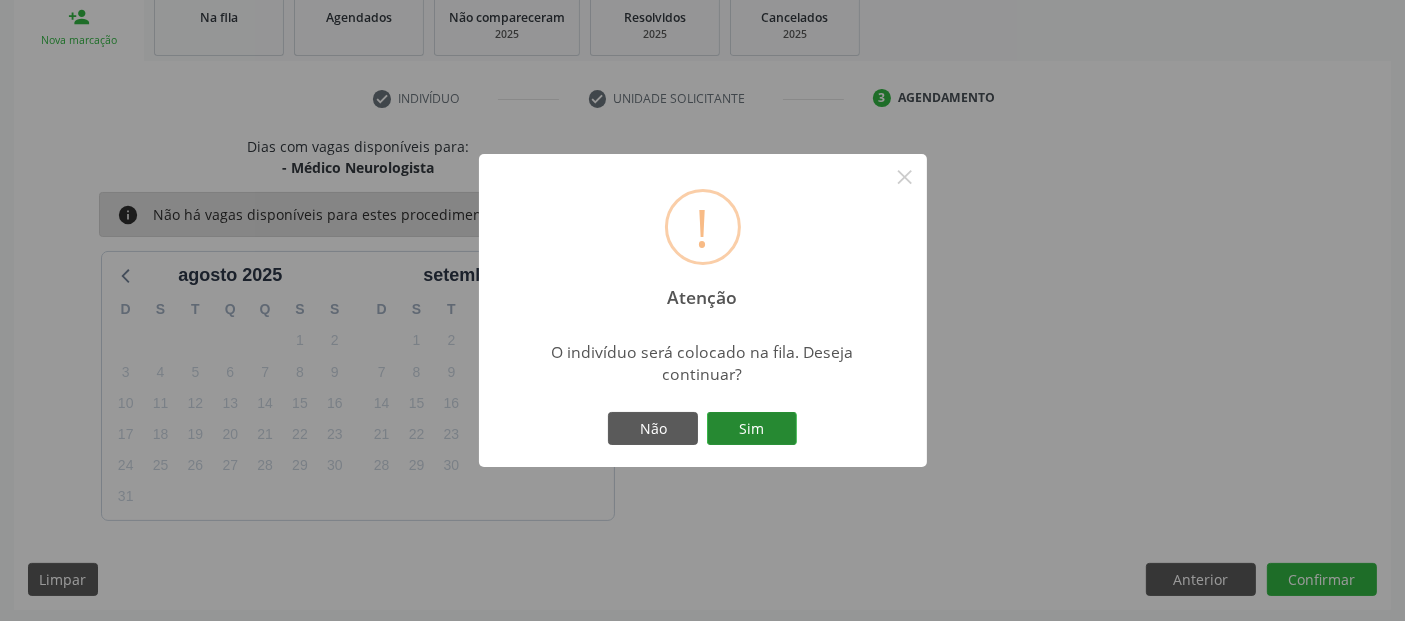click on "Sim" at bounding box center (752, 429) 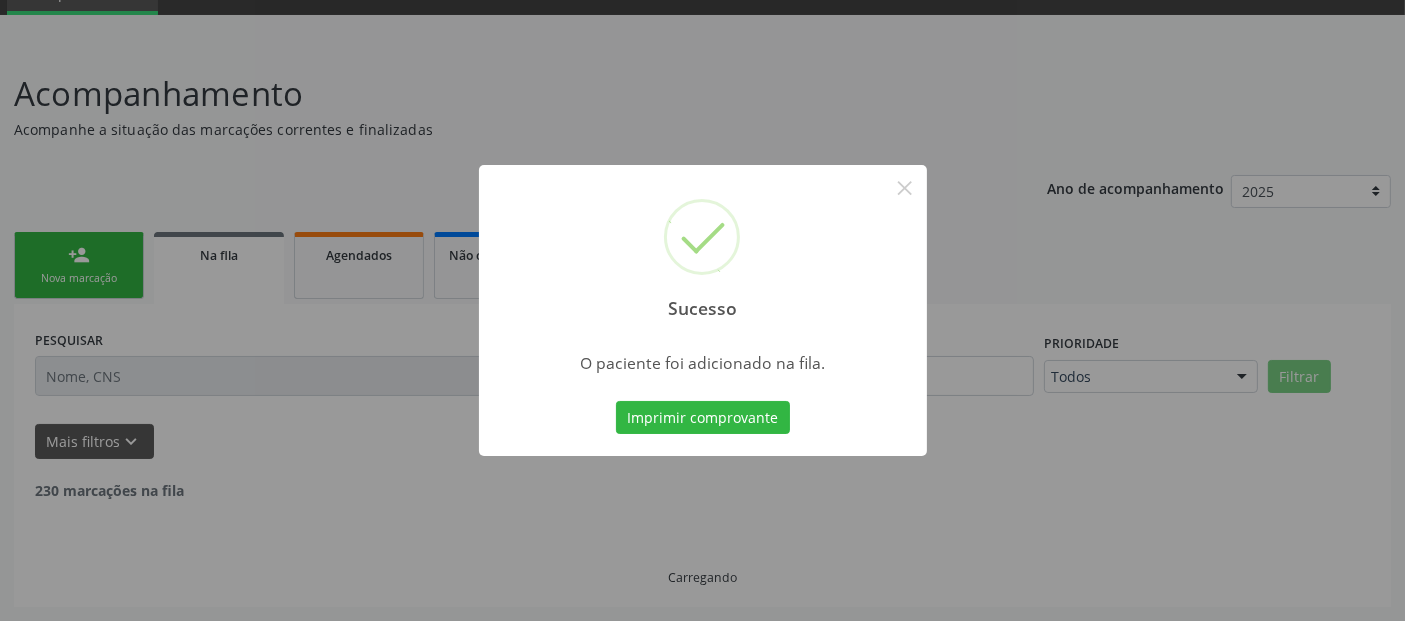 scroll, scrollTop: 71, scrollLeft: 0, axis: vertical 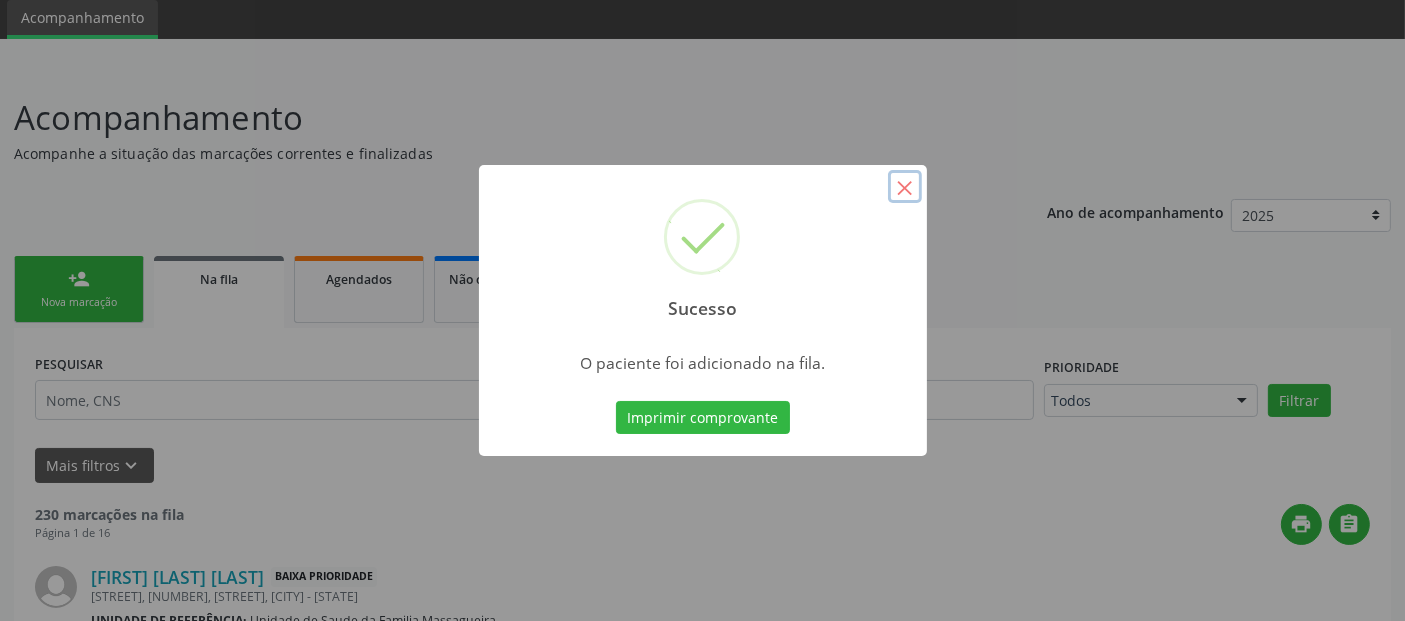 click on "×" at bounding box center (905, 187) 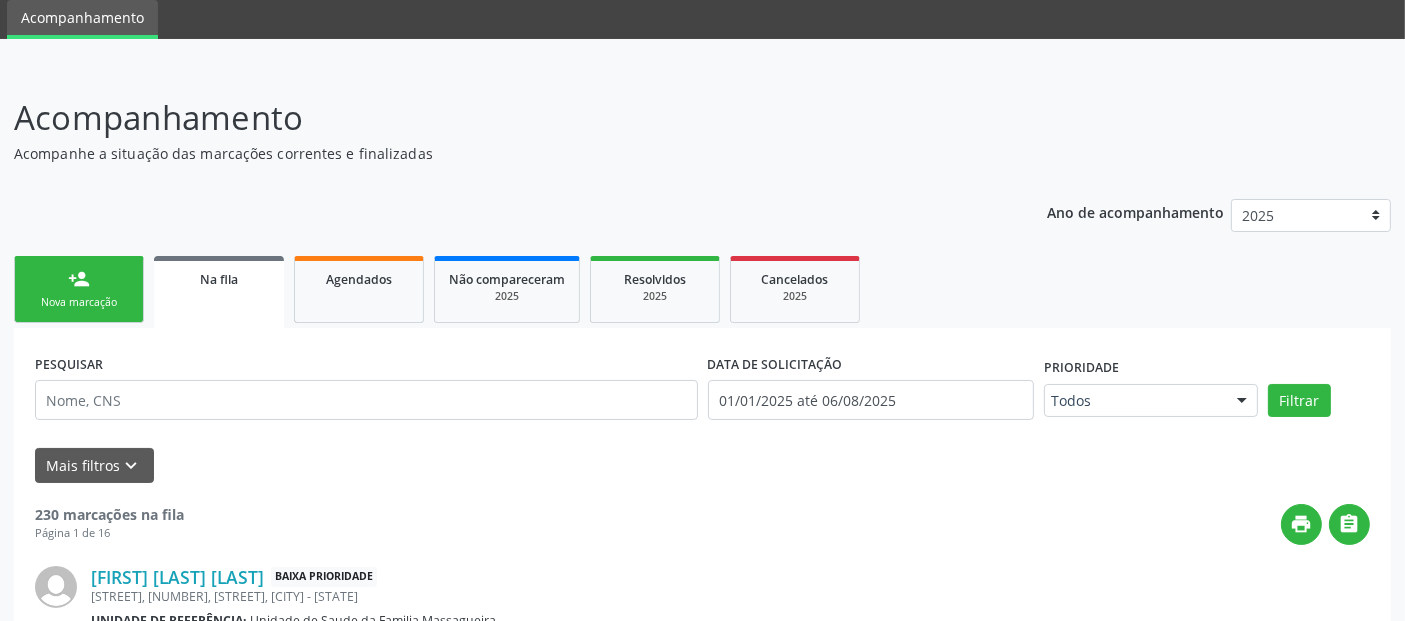 click on "person_add
Nova marcação" at bounding box center (79, 289) 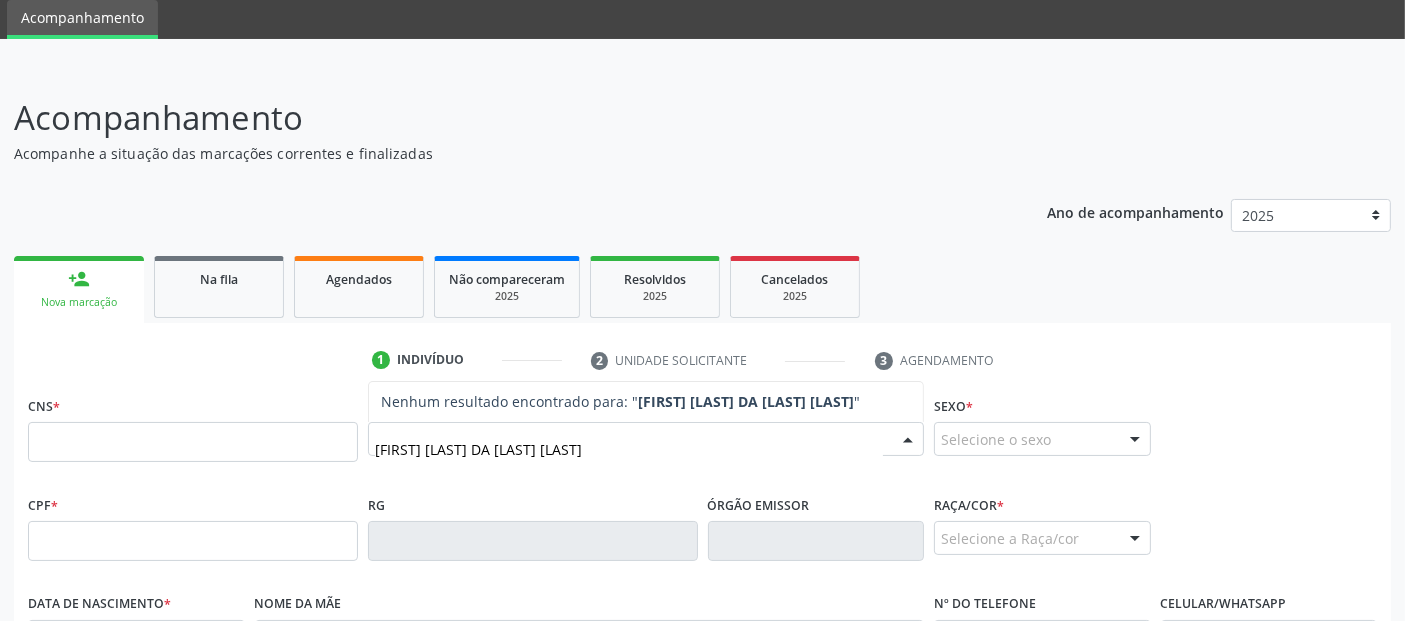 type on "[FIRST] [LAST] DA [LAST] [LAST]" 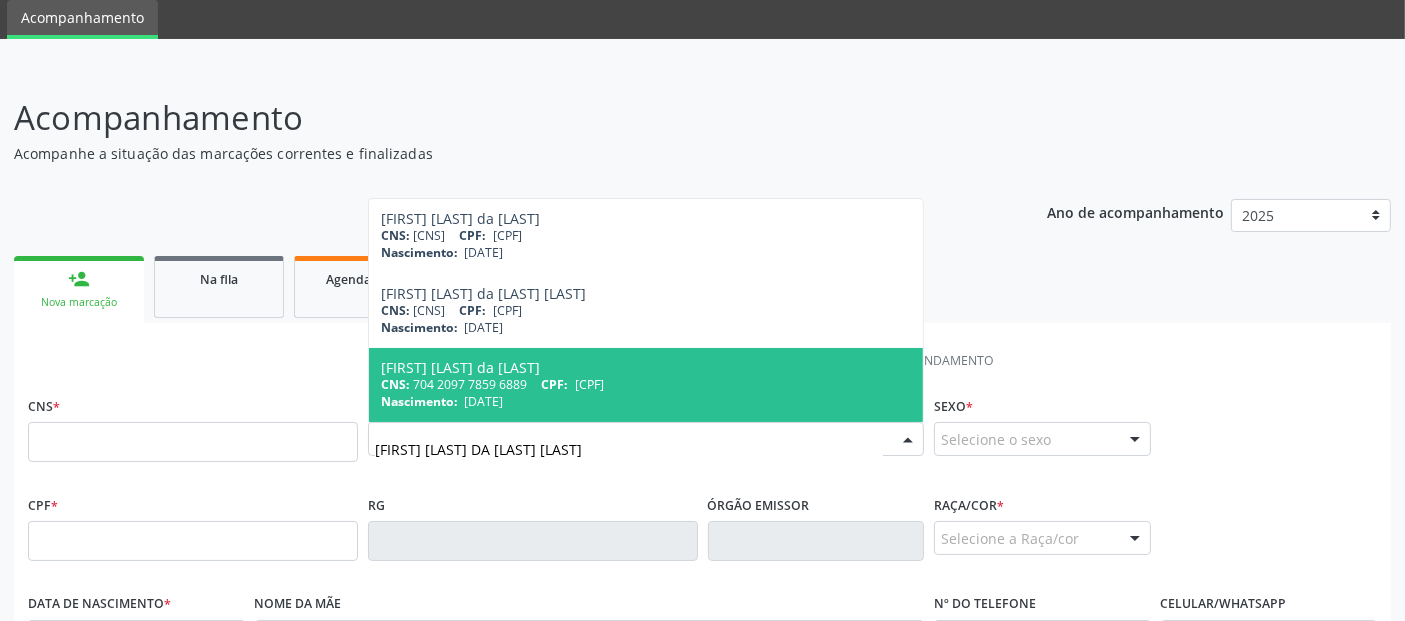 click on "Nome
*
[FIRST] [LAST] [LAST]
[FIRST] [LAST] [LAST]
CNS:
[CNS]
CPF:
[CPF]
Nascimento:
[DATE]
[FIRST] [LAST] [LAST] [LAST]
CNS:
[CNS]
CPF:
[CPF]
Nascimento:
[DATE]
[FIRST] [LAST] [LAST]
CNS:
[CNS]
CPF:
[CPF]
Nascimento:
[DATE]
Nenhum resultado encontrado para: " [FIRST] [LAST] [LAST]  "
Não há nenhuma opção para ser exibida." at bounding box center [646, 440] 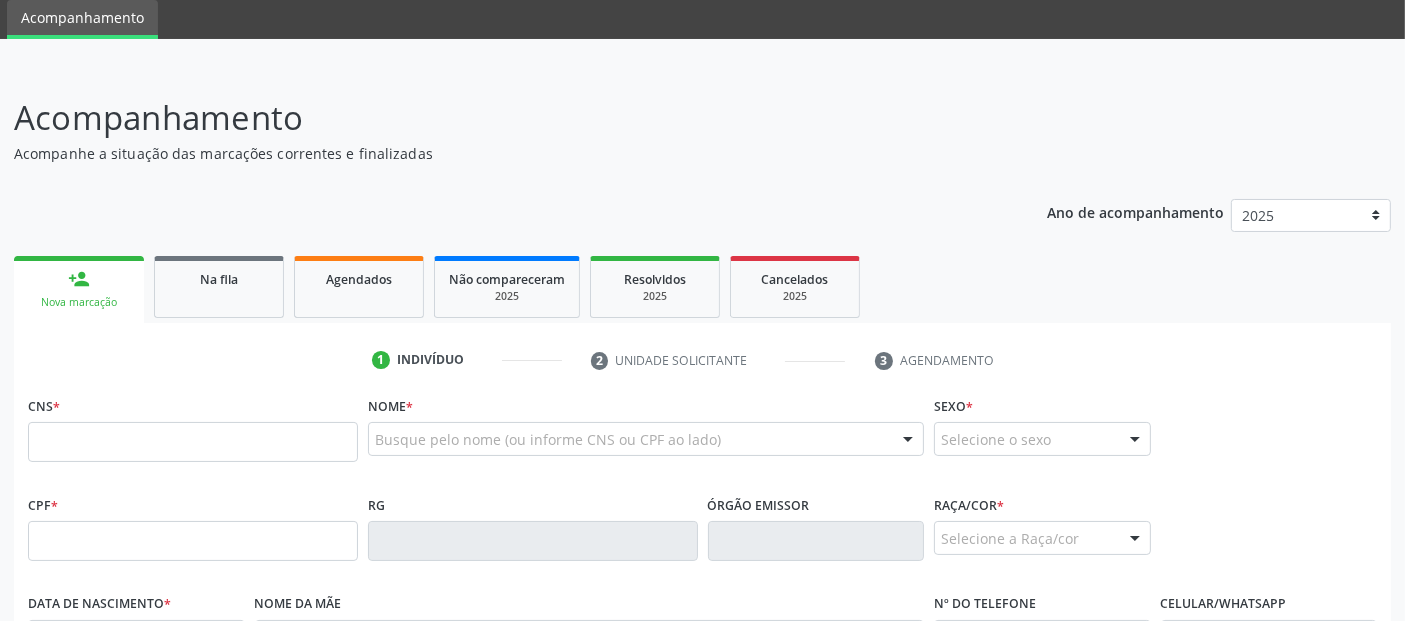 click on "Nome
*
Busque pelo nome (ou informe CNS ou CPF ao lado)
Nenhum resultado encontrado para: "   "
Digite o nome" at bounding box center (646, 440) 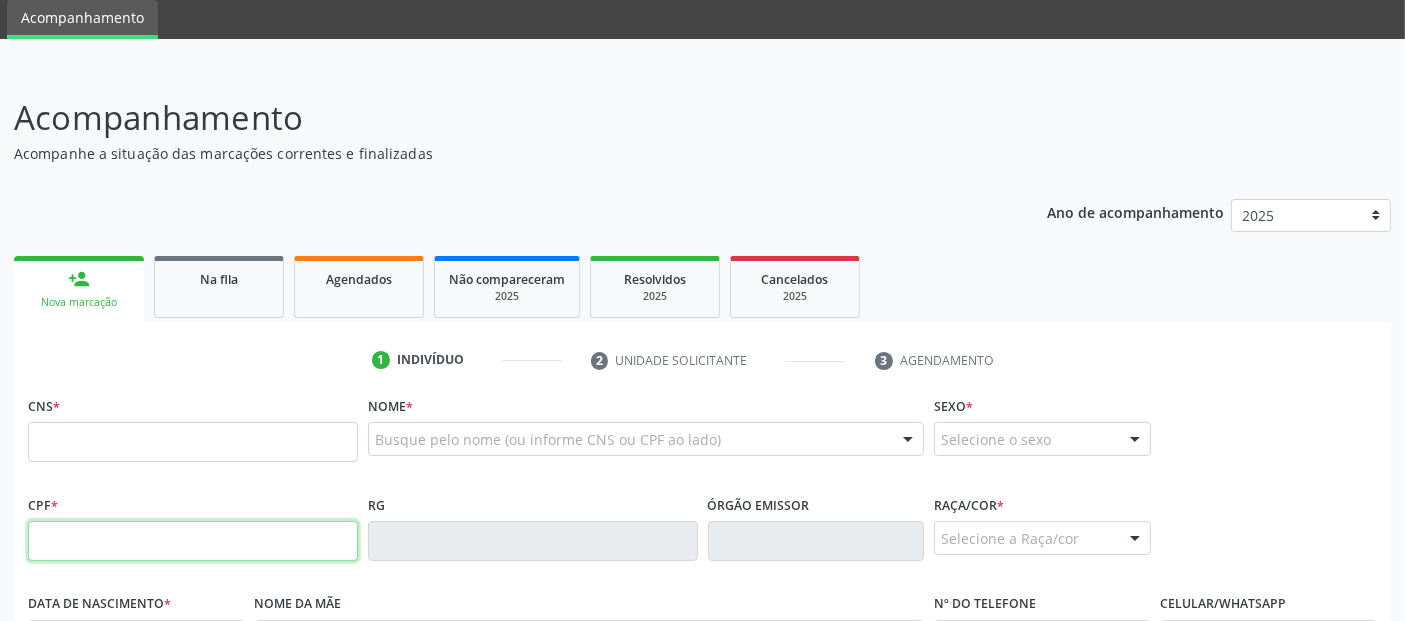 click at bounding box center (193, 541) 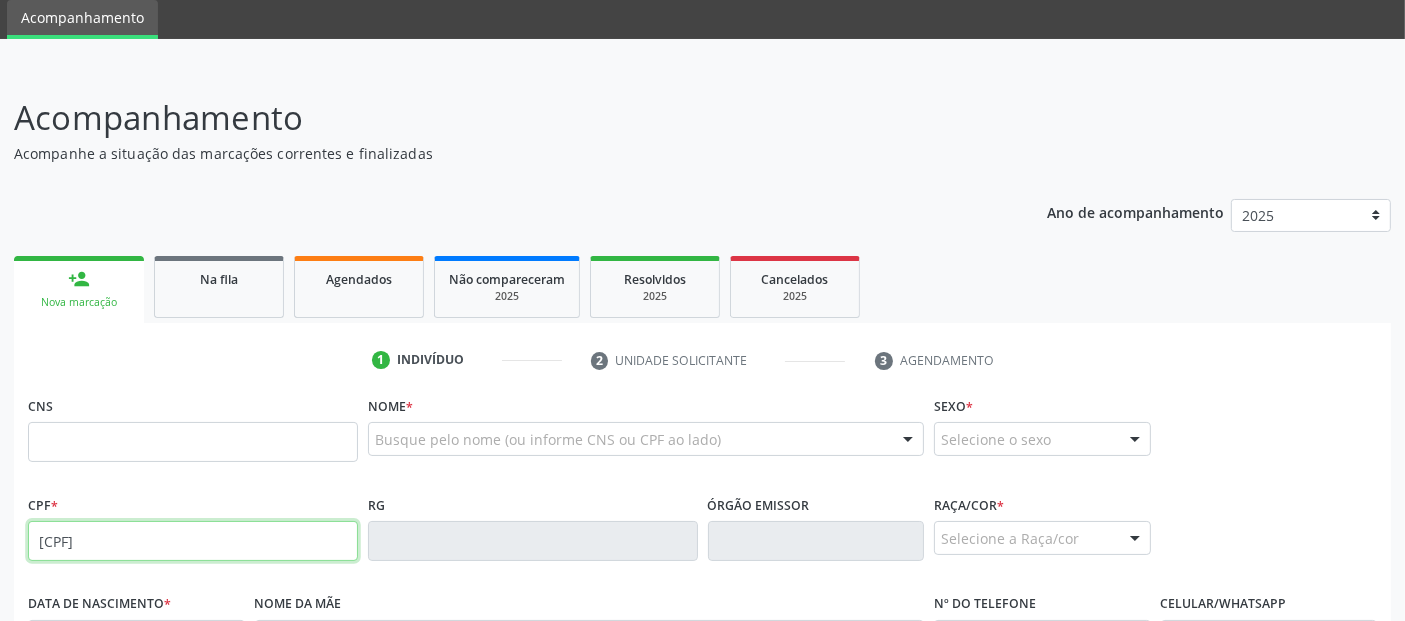 type on "[CPF]" 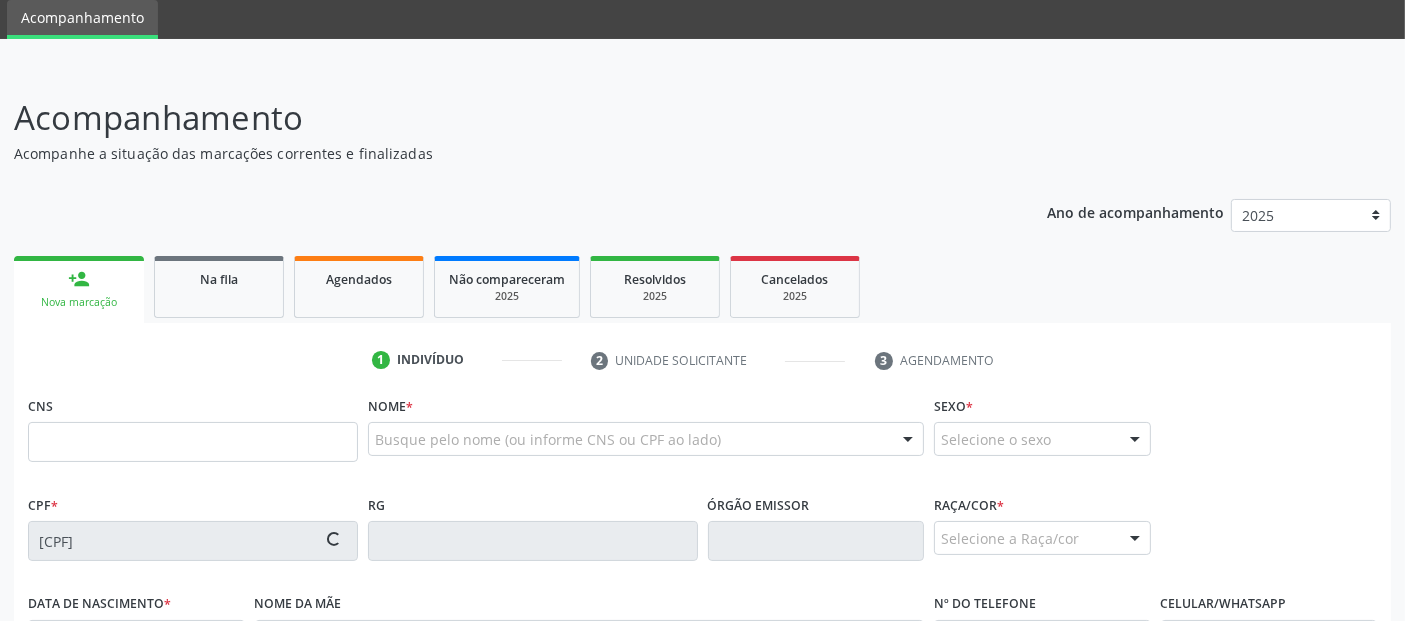 type on "[CNS]" 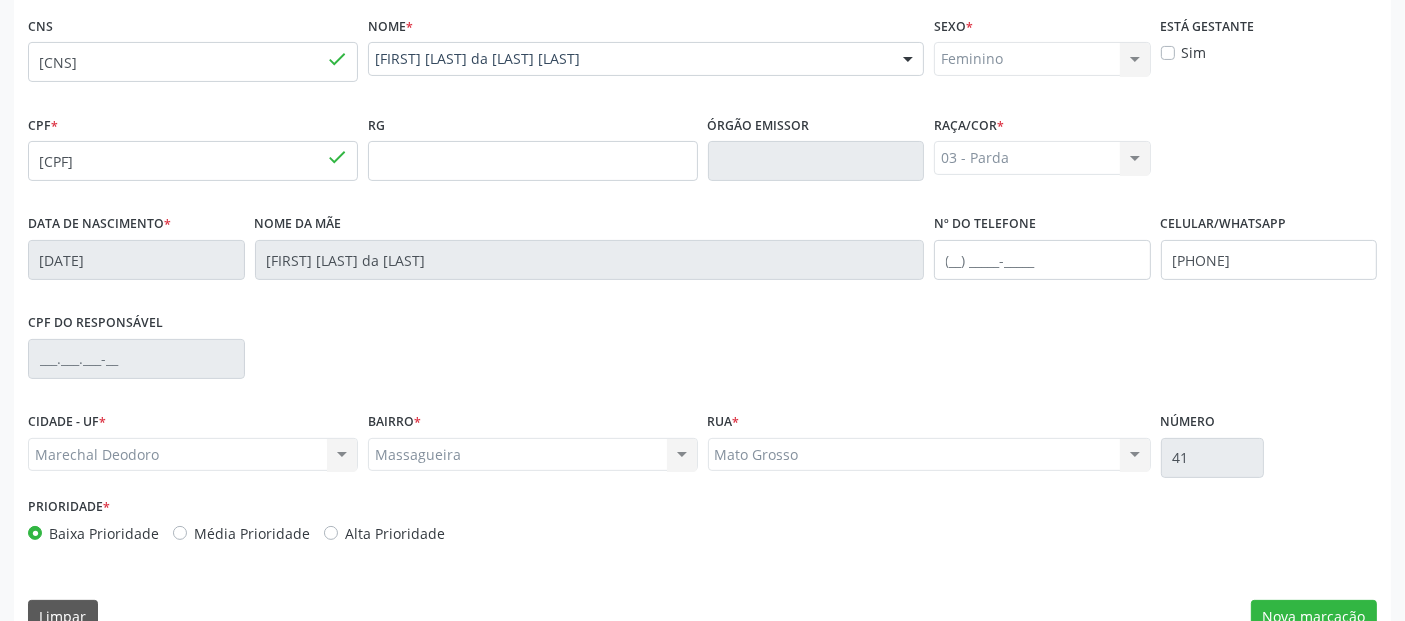 scroll, scrollTop: 489, scrollLeft: 0, axis: vertical 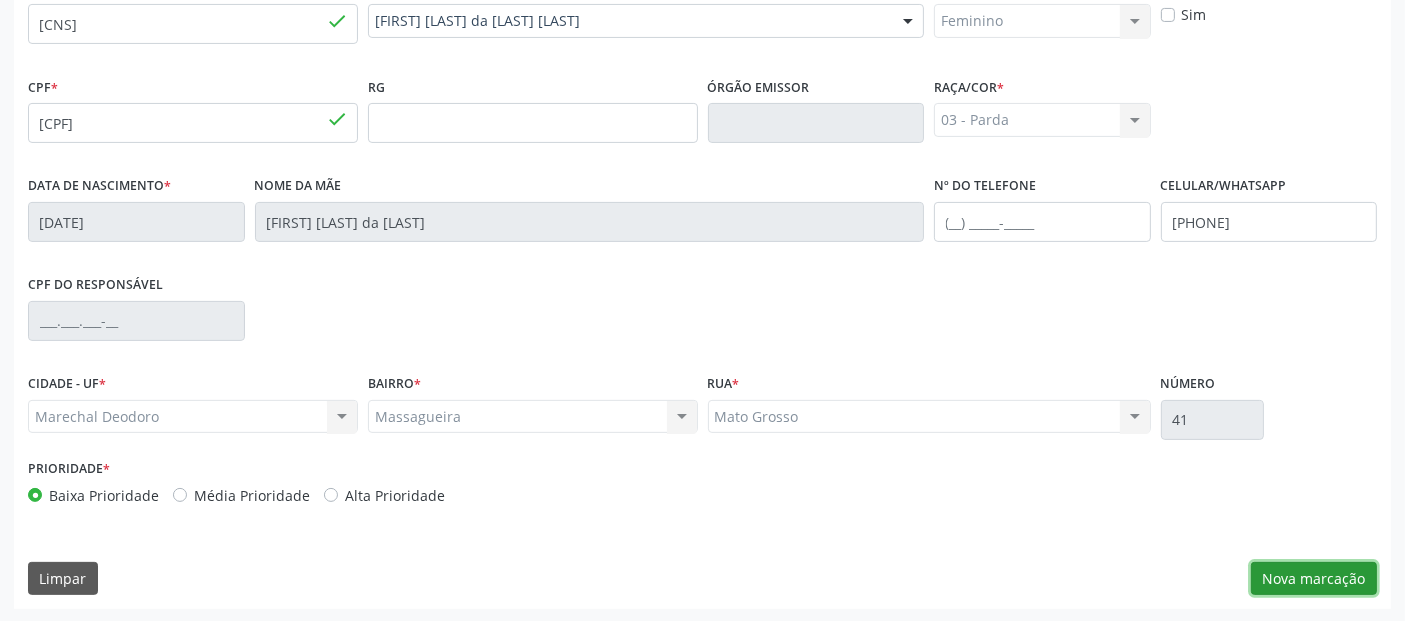click on "Nova marcação" at bounding box center [1314, 579] 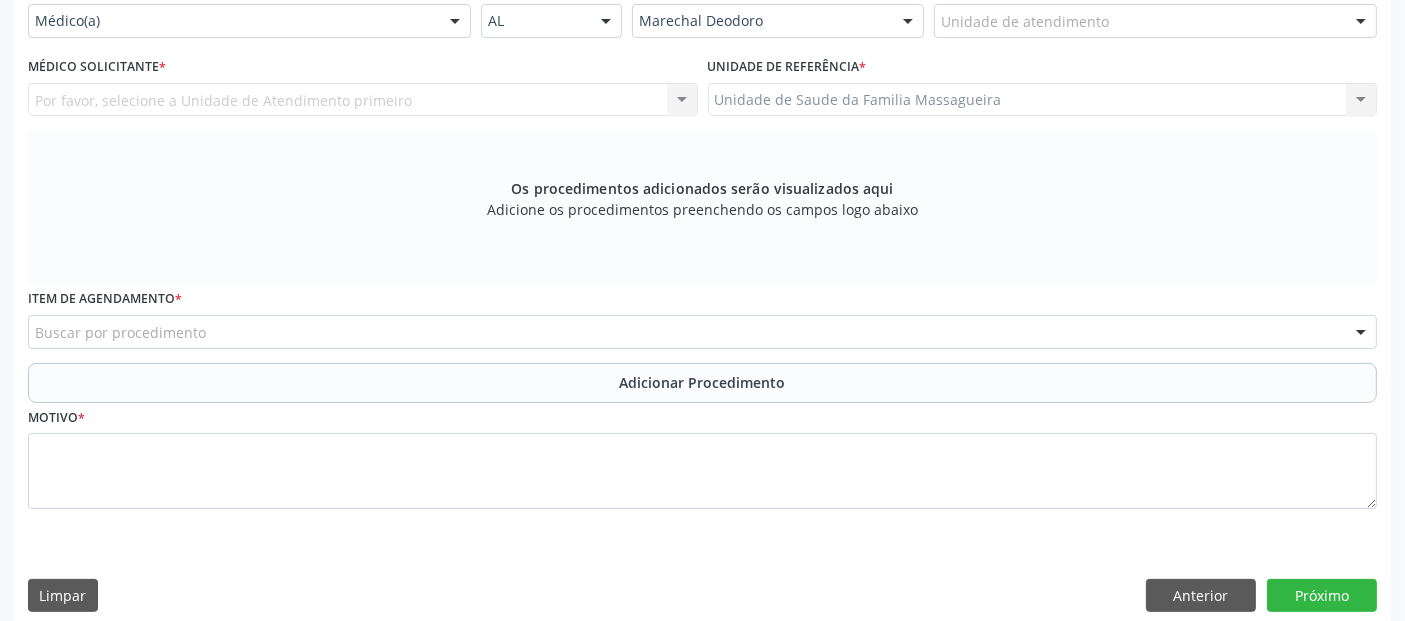 scroll, scrollTop: 368, scrollLeft: 0, axis: vertical 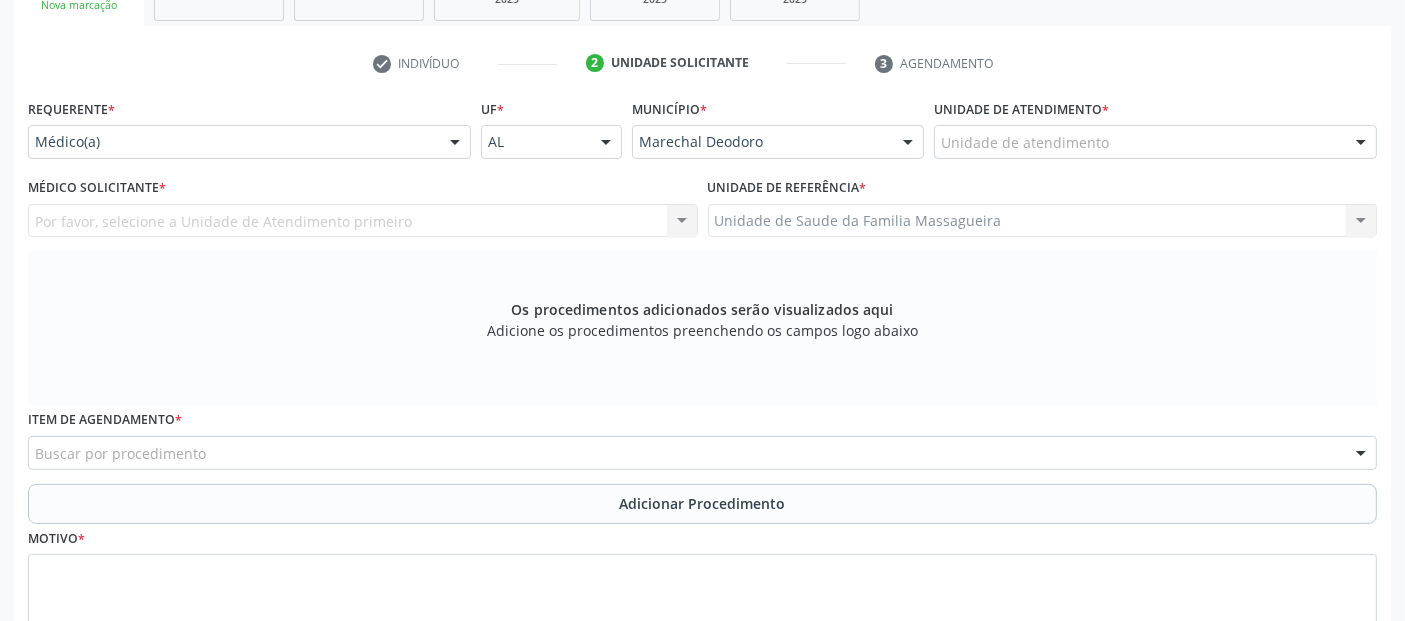 click on "Unidade de atendimento" at bounding box center (1155, 142) 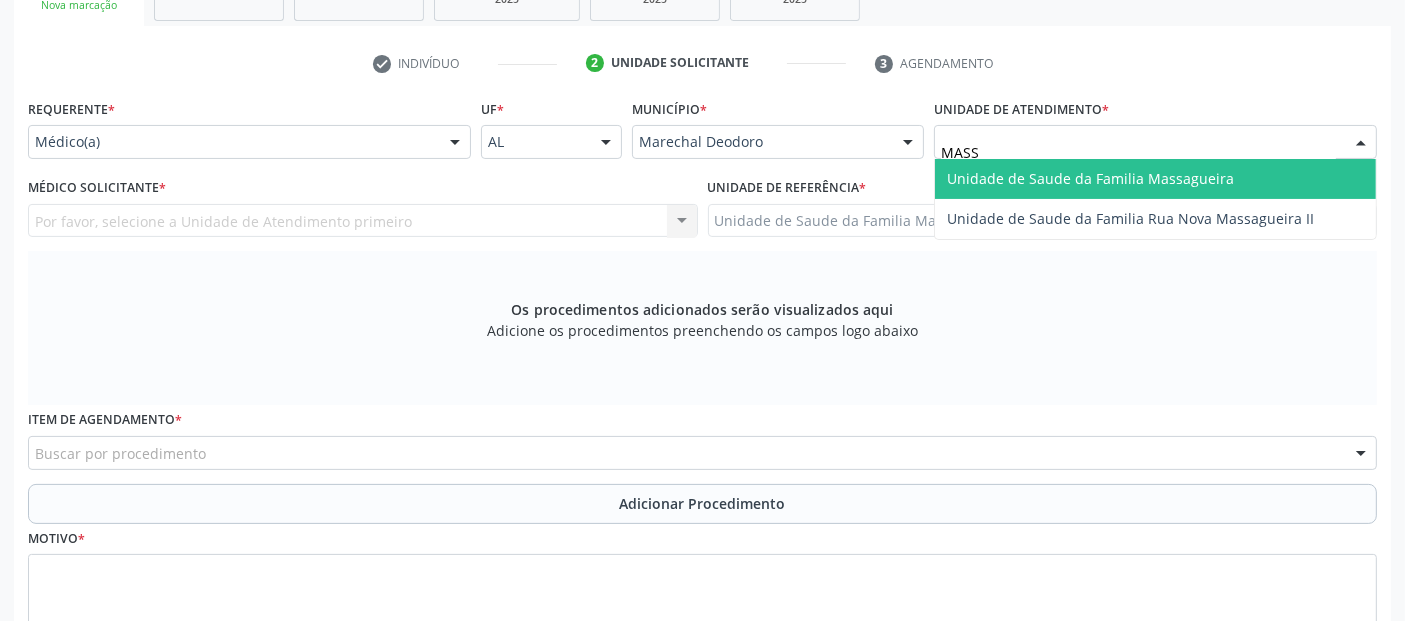 type on "MASSA" 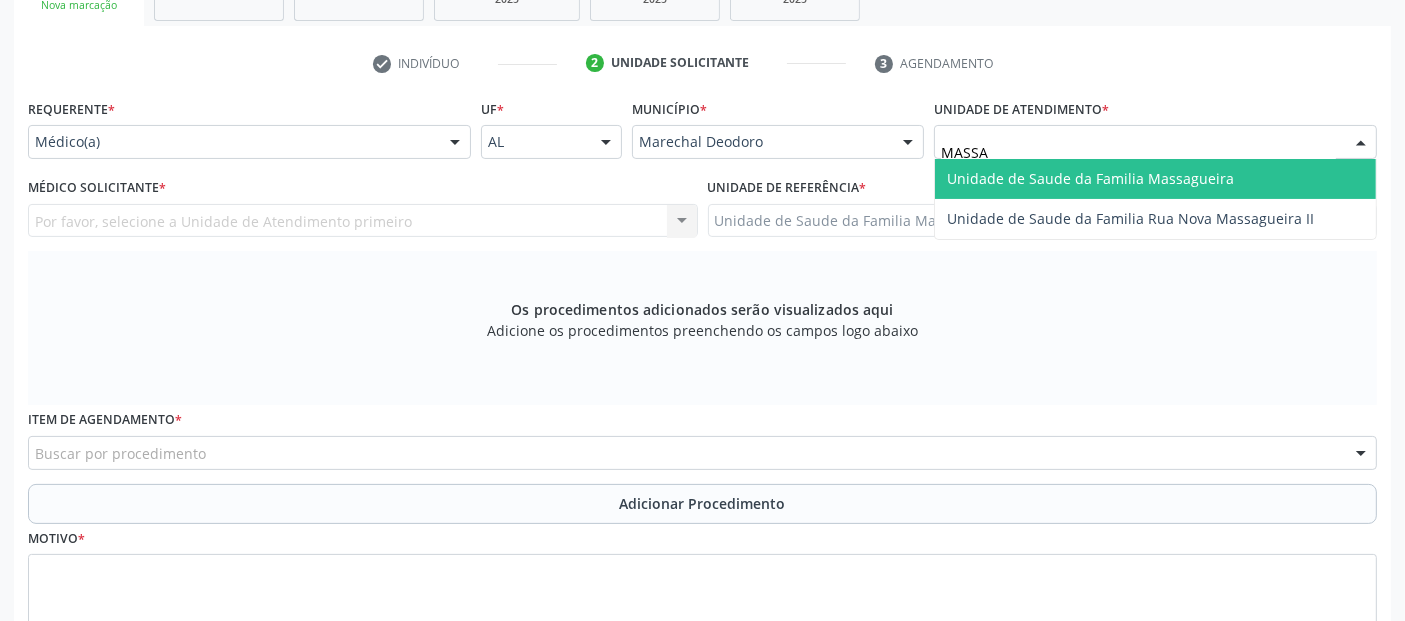 click on "Unidade de Saude da Familia Massagueira" at bounding box center [1155, 179] 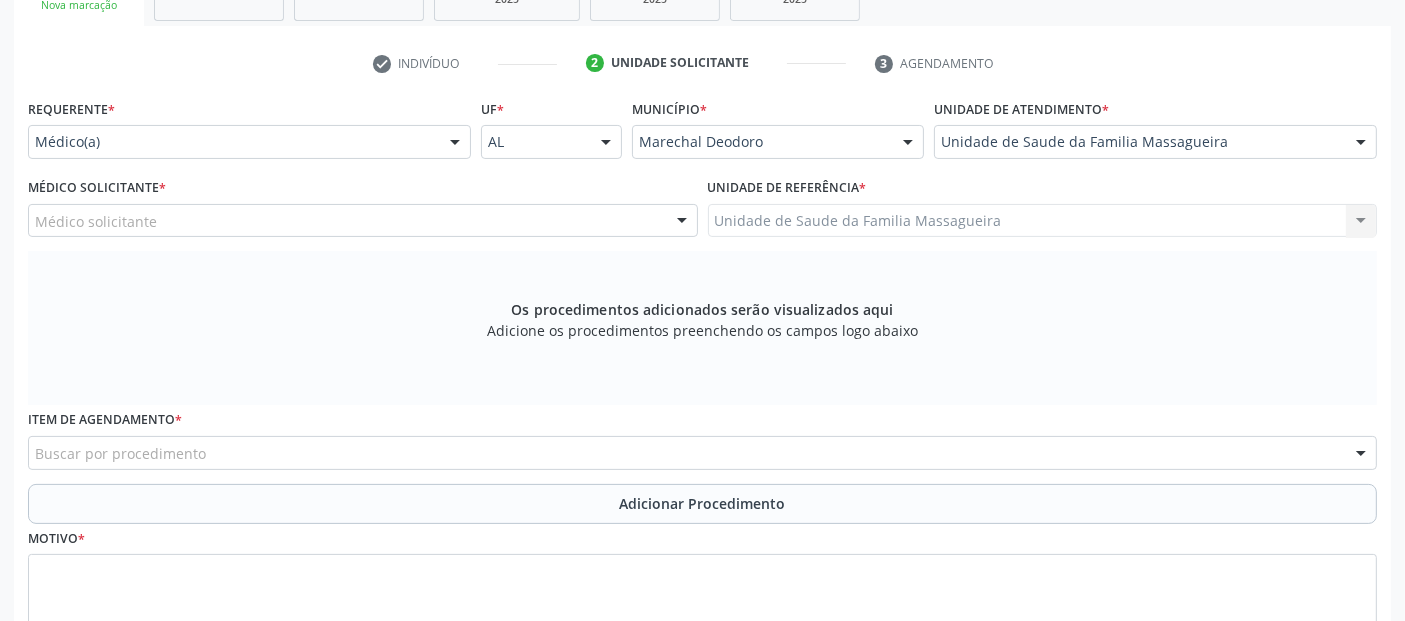 click on "Médico Solicitante
*
Médico solicitante
[FIRST] [LAST] [LAST]   [FIRST] [LAST] [LAST]   [FIRST] [LAST] [LAST] [LAST]   [FIRST] [LAST] [LAST]   [FIRST] [LAST] [LAST] [LAST]   [FIRST] [LAST] [LAST] [LAST]   [FIRST] [LAST] [LAST] [LAST]   [FIRST] [LAST] [LAST]
Nenhum resultado encontrado para: "   "
Não há nenhuma opção para ser exibida.
UF
*
AL         AL
Nenhum resultado encontrado para: "   "
Não há nenhuma opção para ser exibida.
Município
*
Marechal Deodoro         Marechal Deodoro
Nenhum resultado encontrado para: "   "
Não há nenhuma opção para ser exibida.
Unidade de atendimento
*
Unidade de Saude da Familia Massagueira         Aeronave Baron 58   Aeronave Cessna   Associacao Divina Misericordia   Caps Maria Celia de Araujo Sarmento   Central Municipal de Rede de Frio de Marechal Deodoro   Central de Abastecimento Farmaceutico Caf   Centro Municipal de Especialidade Odontologico   Centro de Parto Normal Imaculada Conceicao   Centro de Saude Professor Estacio de Lima" at bounding box center (363, 205) 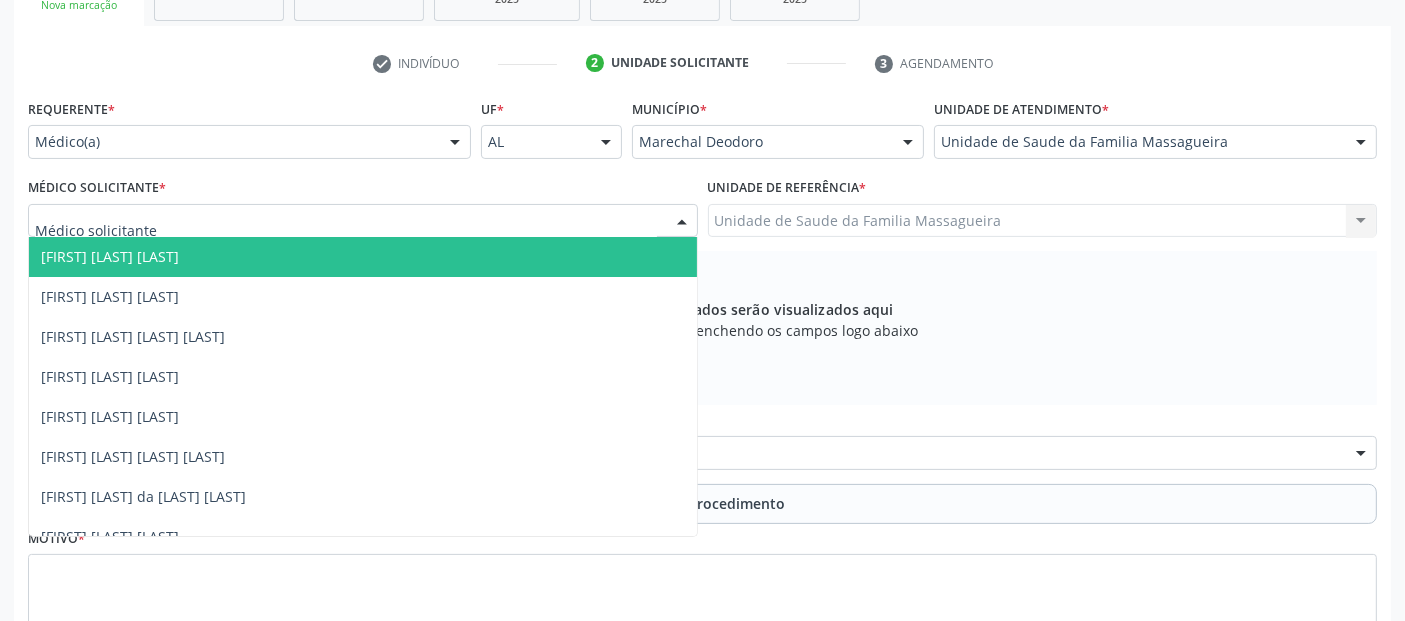 click at bounding box center (363, 221) 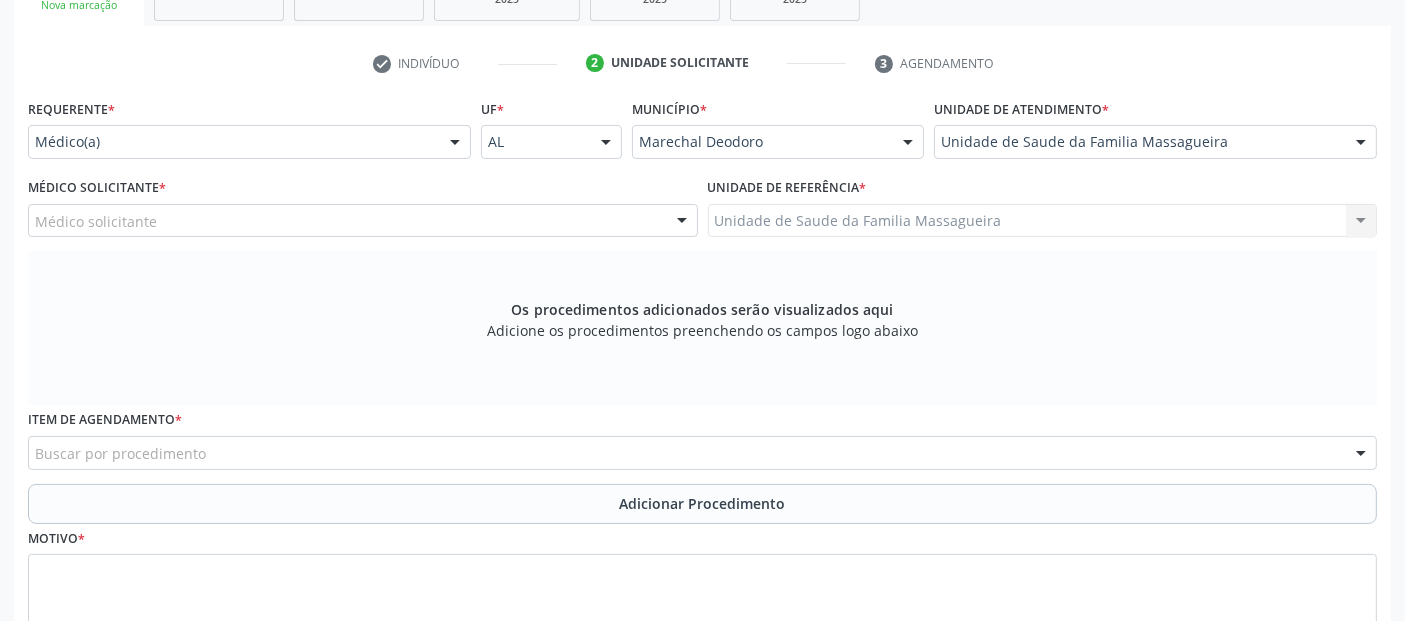 click on "Requerente
*
Médico(a)         Médico(a)   Enfermeiro(a)   Paciente
Nenhum resultado encontrado para: "   "
Não há nenhuma opção para ser exibida.
UF
*
AL         AL
Nenhum resultado encontrado para: "   "
Não há nenhuma opção para ser exibida.
Município
*
Marechal Deodoro         Marechal Deodoro
Nenhum resultado encontrado para: "   "
Não há nenhuma opção para ser exibida.
Unidade de atendimento
*
Unidade de Saude da Familia Massagueira         Aeronave Baron 58   Aeronave Cessna   Associacao Divina Misericordia   Caps Maria Celia de Araujo Sarmento   Central Municipal de Rede de Frio de Marechal Deodoro   Central de Abastecimento Farmaceutico Caf   Centro Municipal de Especialidade Odontologico   Centro de Parto Normal Imaculada Conceicao   Centro de Saude Professor Estacio de Lima" at bounding box center (702, 376) 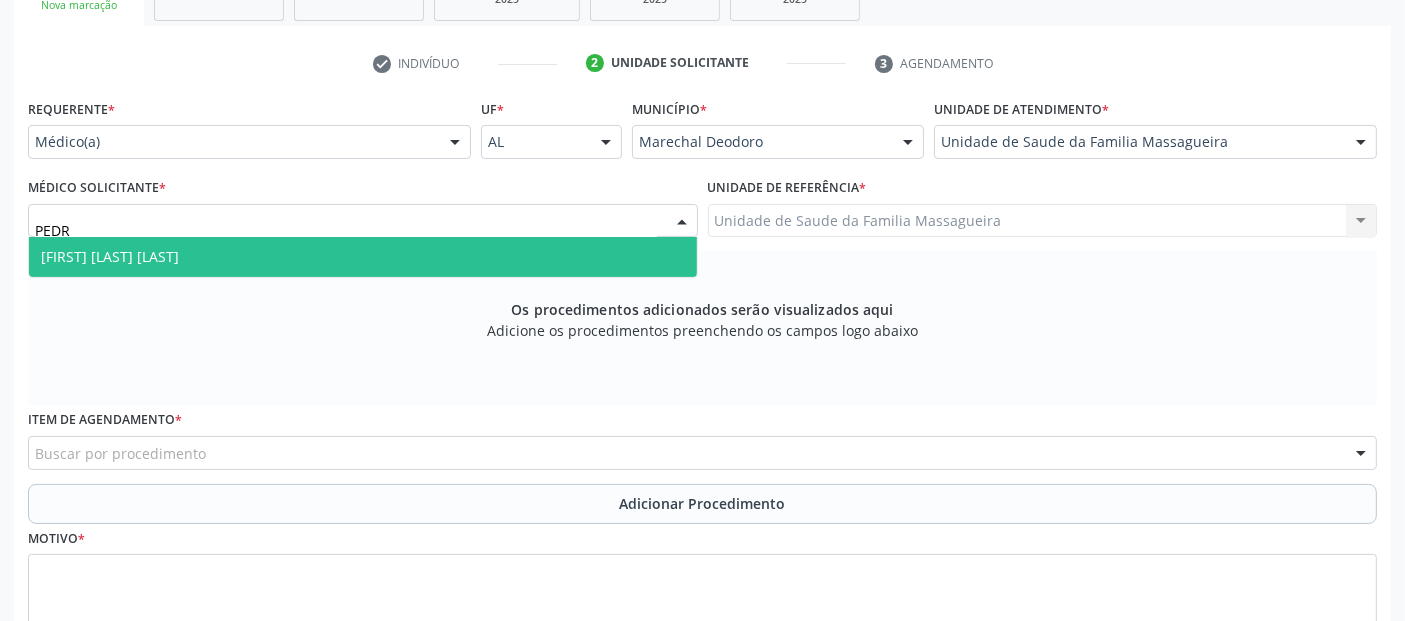 type on "PEDRO" 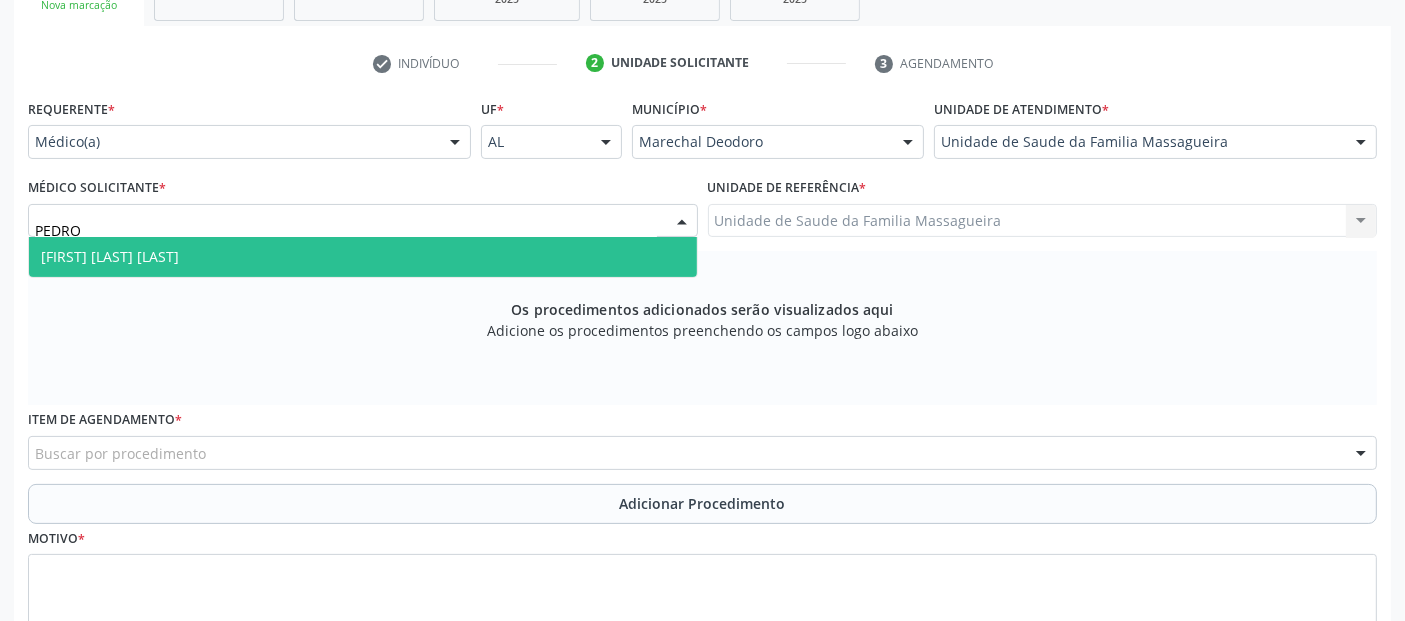 click on "[FIRST] [LAST] [LAST]" at bounding box center [110, 256] 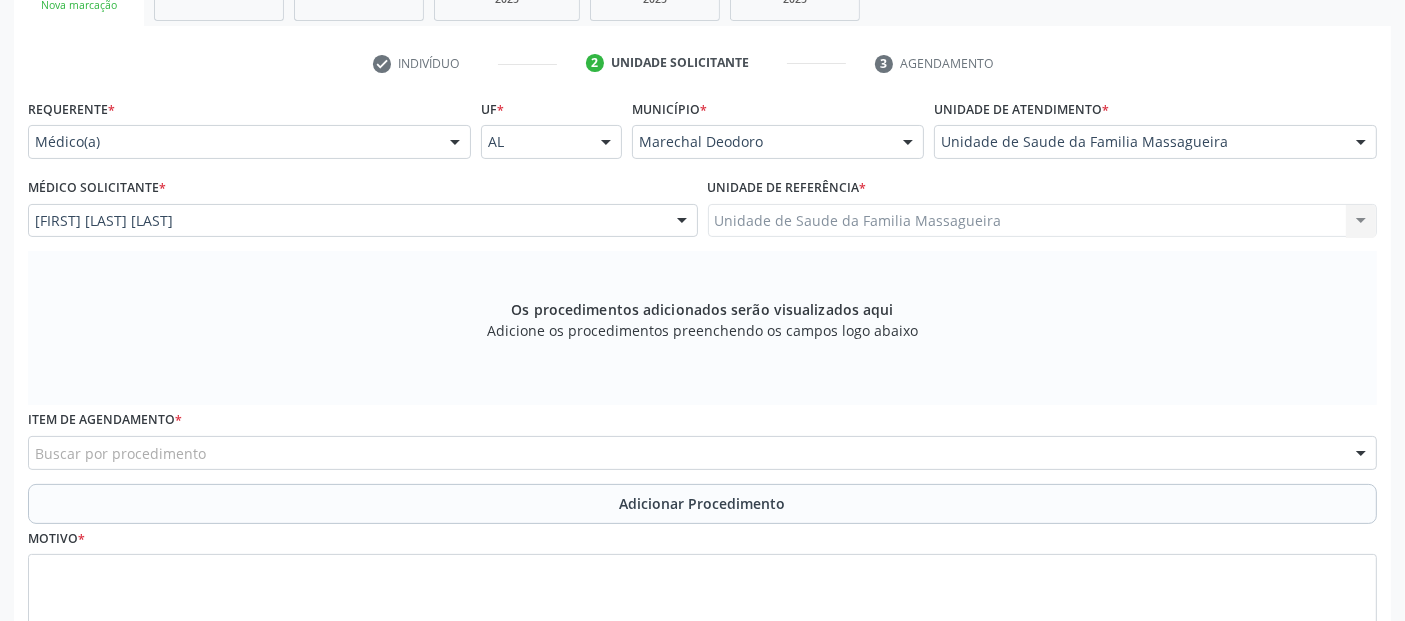 scroll, scrollTop: 505, scrollLeft: 0, axis: vertical 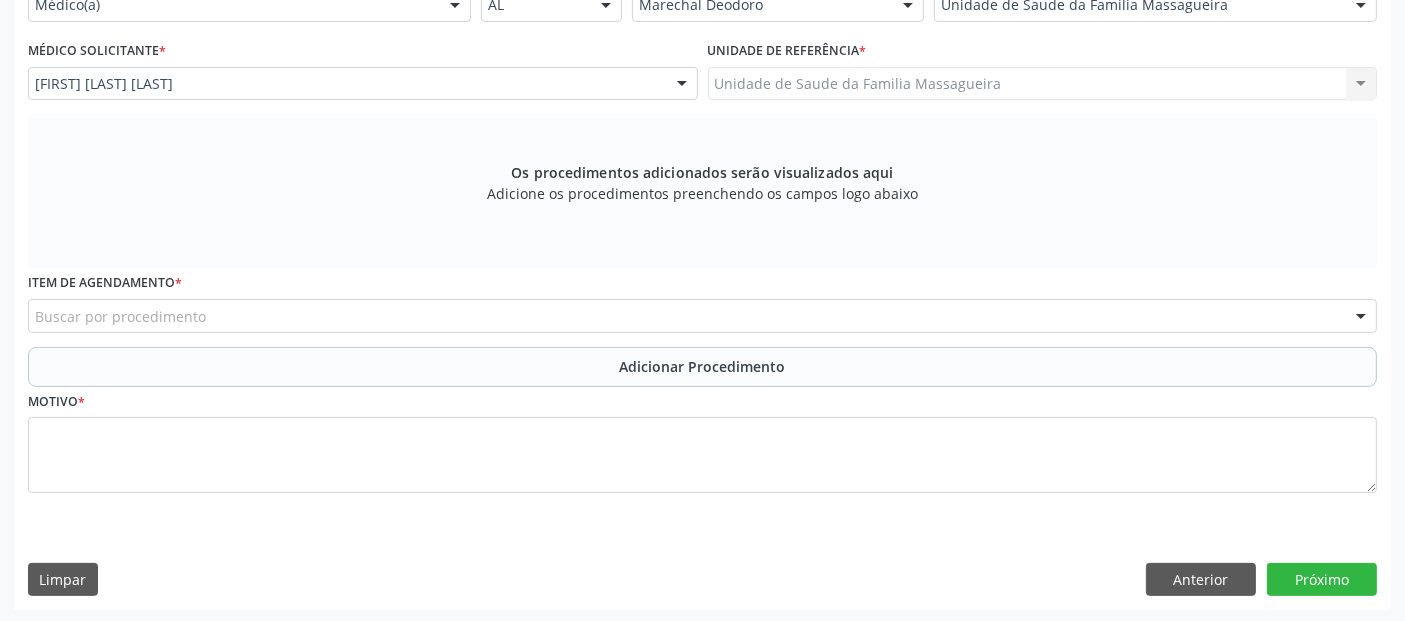 click on "Item de agendamento
*
Buscar por procedimento
0304070076 - .Quimioterapia de Leucemia Linfoide/Linfoblástica Aguda, Leucemia Mieloide Aguda e Leucemia Promielocítica Aguda Na Infância e Adolescência - 1ª Linha - Fase de Manutenção   0604320140 - Abatacepte 125 Mg Injetável (Por Seringa Preenchida)   0604320124 - Abatacepte 250 Mg Injetável (Por Frasco Ampola).   0603050018 - Abciximabe   0406010013 - Abertura de Comunicação Inter-Atrial   0406010021 - Abertura de Estenose Aortica Valvar   0406011265 - Abertura de Estenose Aortica Valvar (Criança e Adolescente)   0406010030 - Abertura de Estenose Pulmonar Valvar   0406011273 - Abertura de Estenose Pulmonar Valvar (Criança e Adolescente)   0301080011 - Abordagem Cognitiva Comportamental do Fumante (Por Atendimento / Paciente)   0307020010 - Acesso A Polpa Dentaria e Medicacao (Por Dente)   0604660030 - Acetazolamida 250 Mg (Por Comprimido)     0604600011 - Acitretina 10 Mg (Por Capsula)" at bounding box center (702, 300) 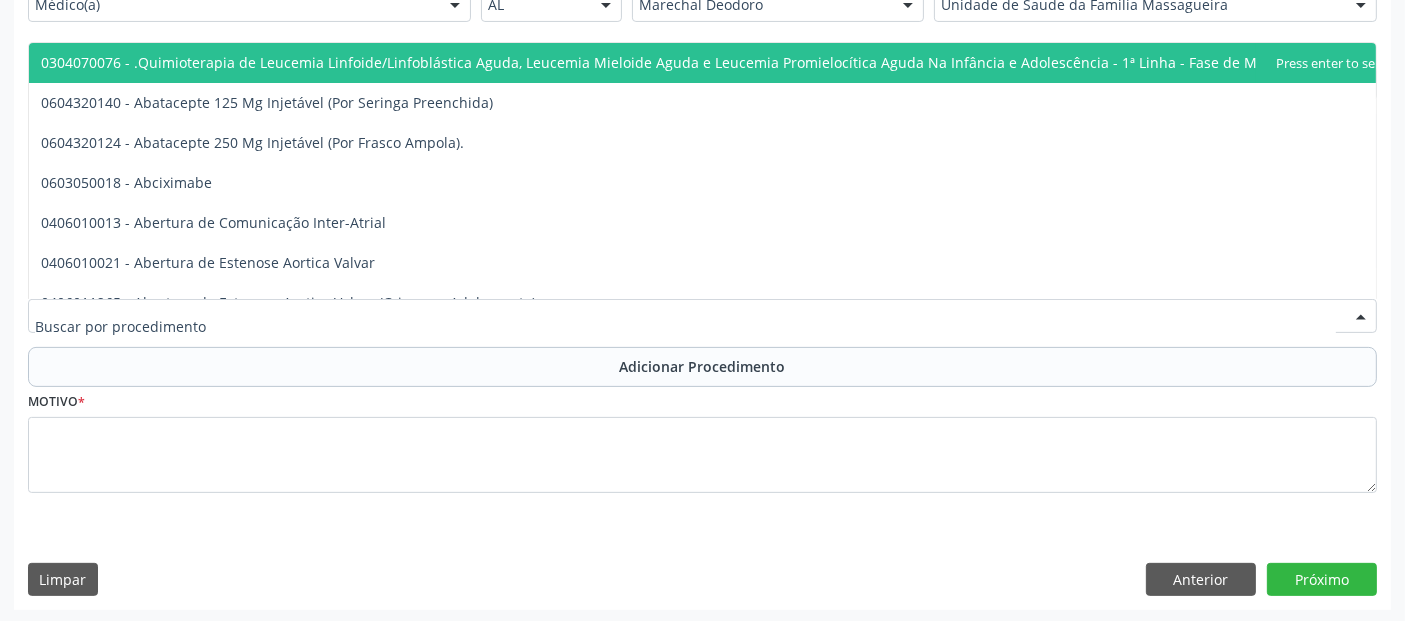 click at bounding box center [685, 326] 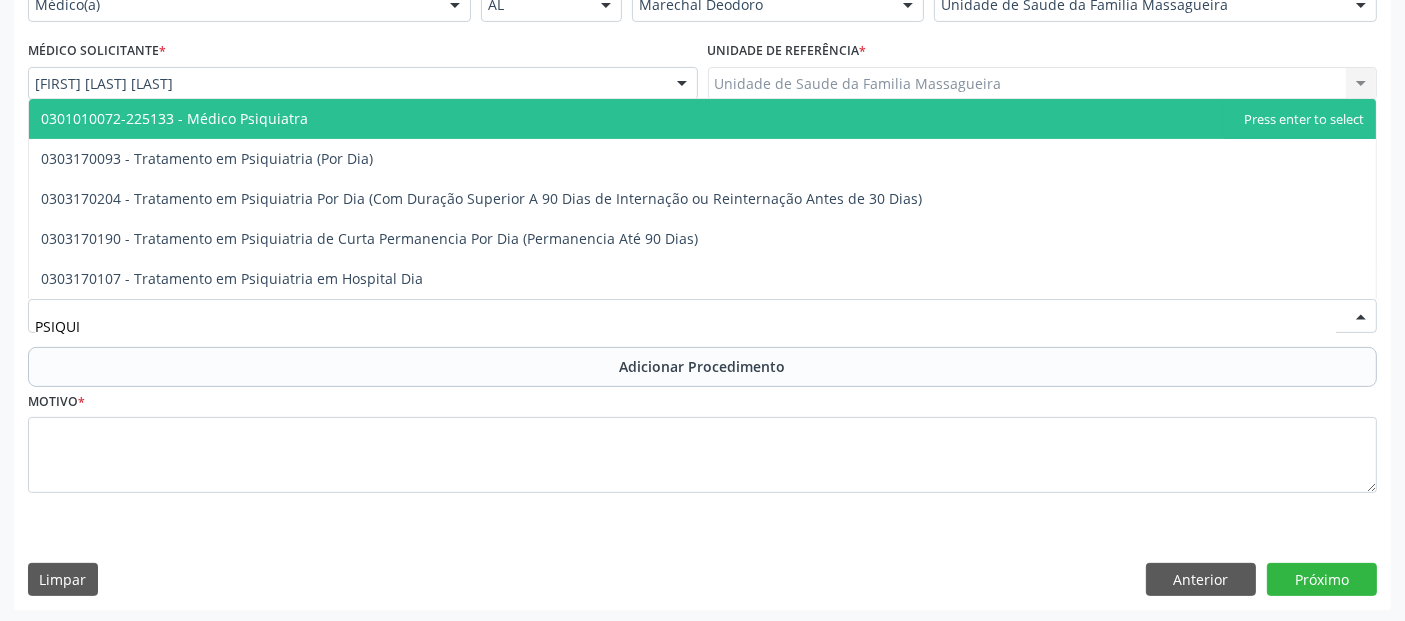 type on "PSIQUIA" 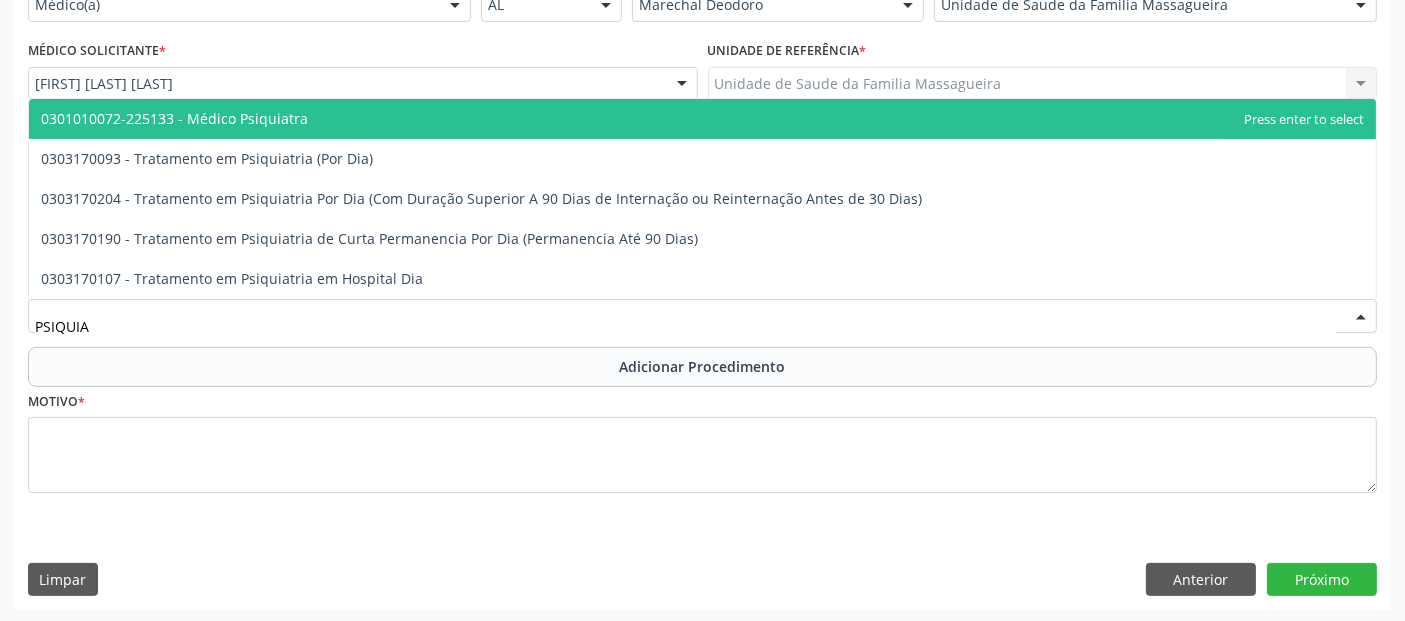click on "0301010072-225133 - Médico Psiquiatra" at bounding box center (174, 118) 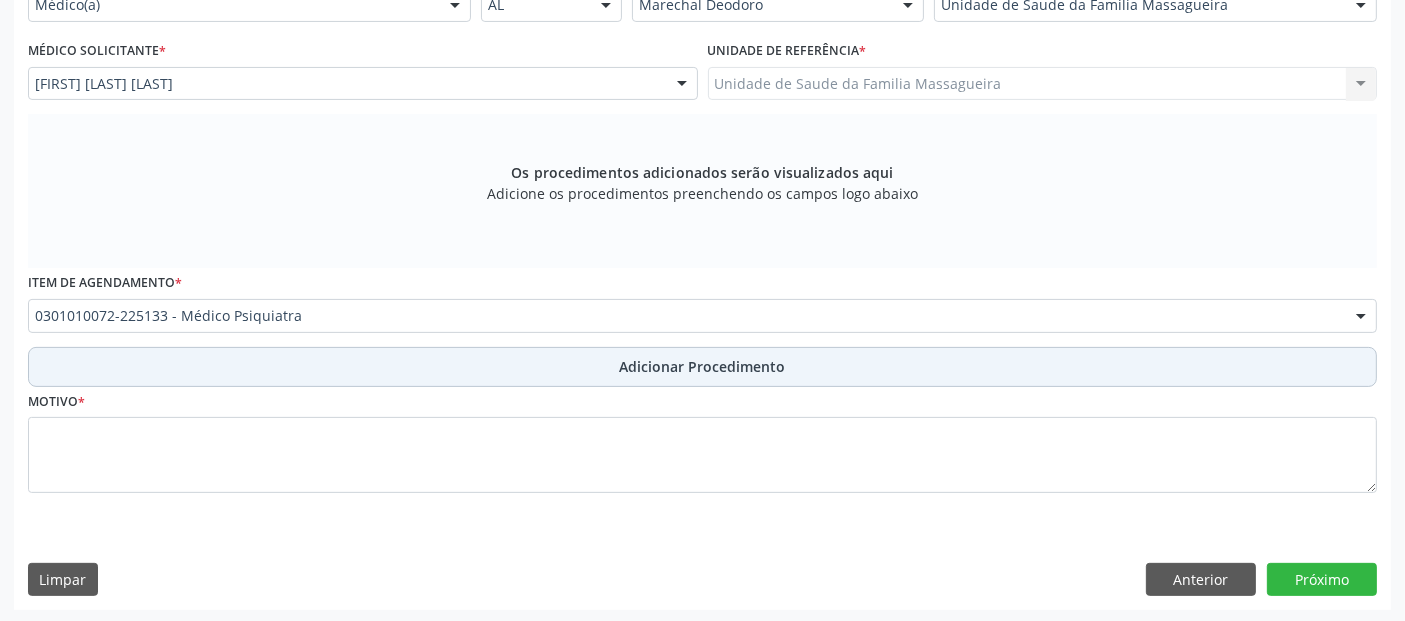 click on "Adicionar Procedimento" at bounding box center (702, 367) 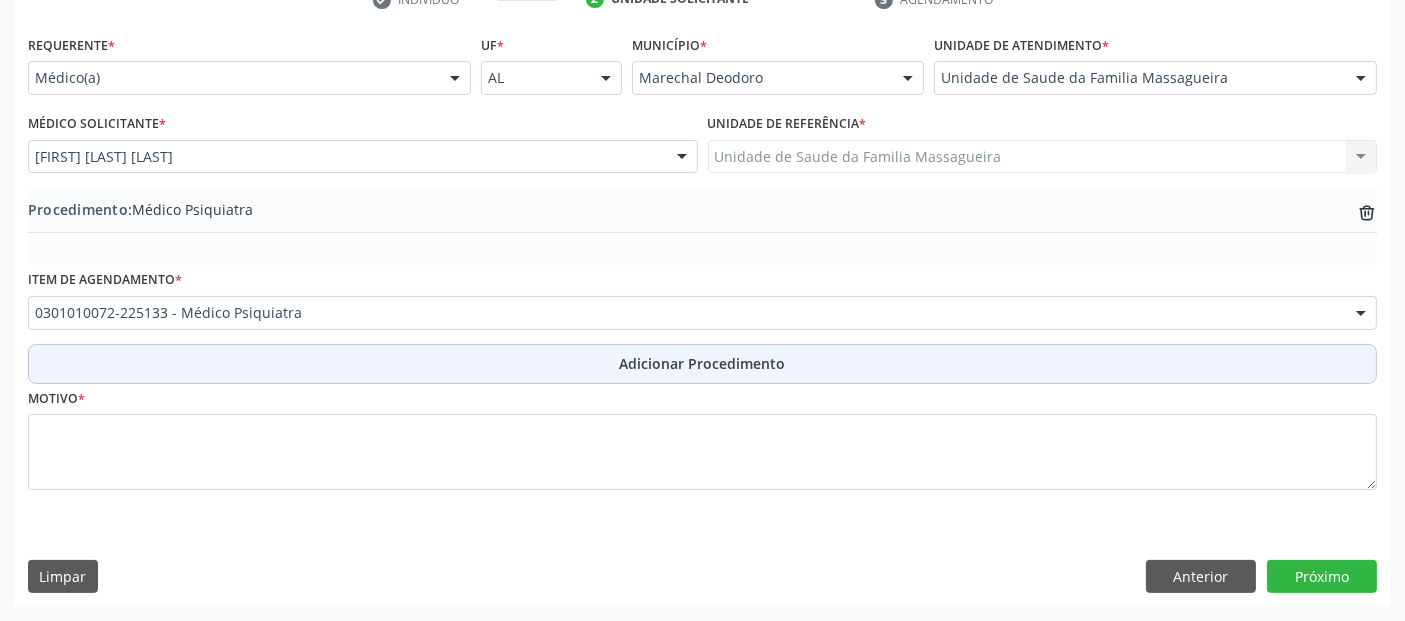 scroll, scrollTop: 429, scrollLeft: 0, axis: vertical 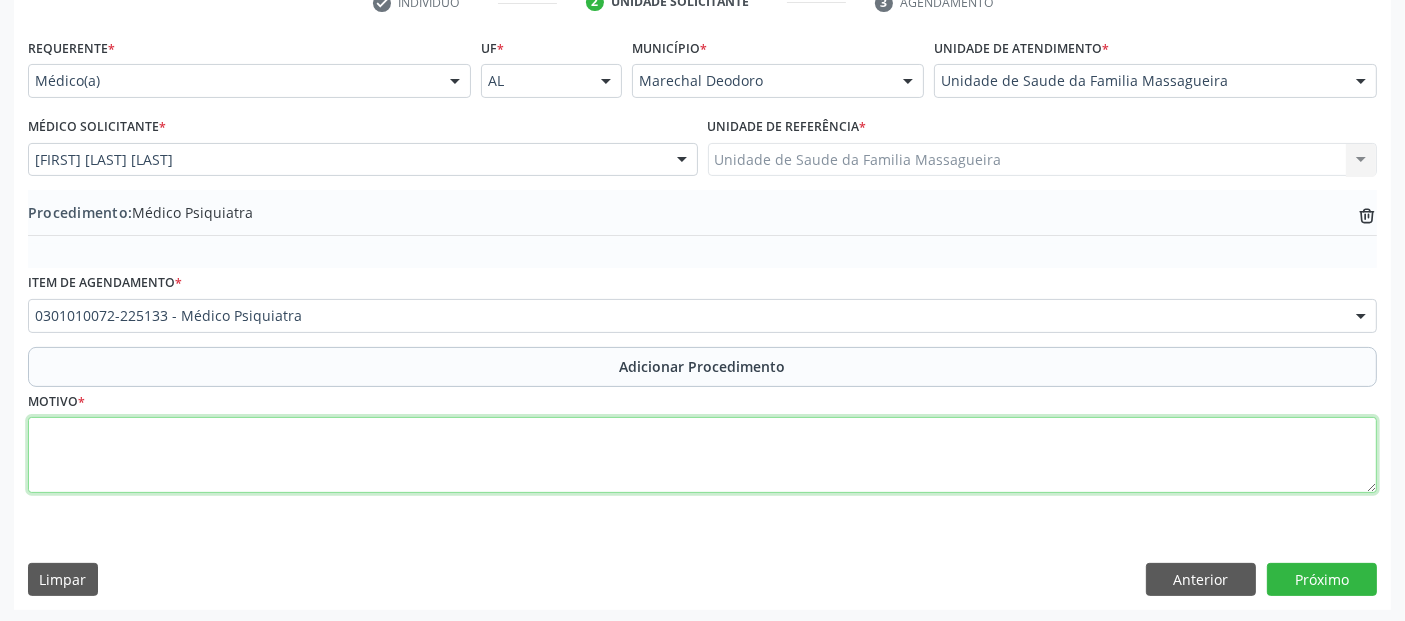 click at bounding box center (702, 455) 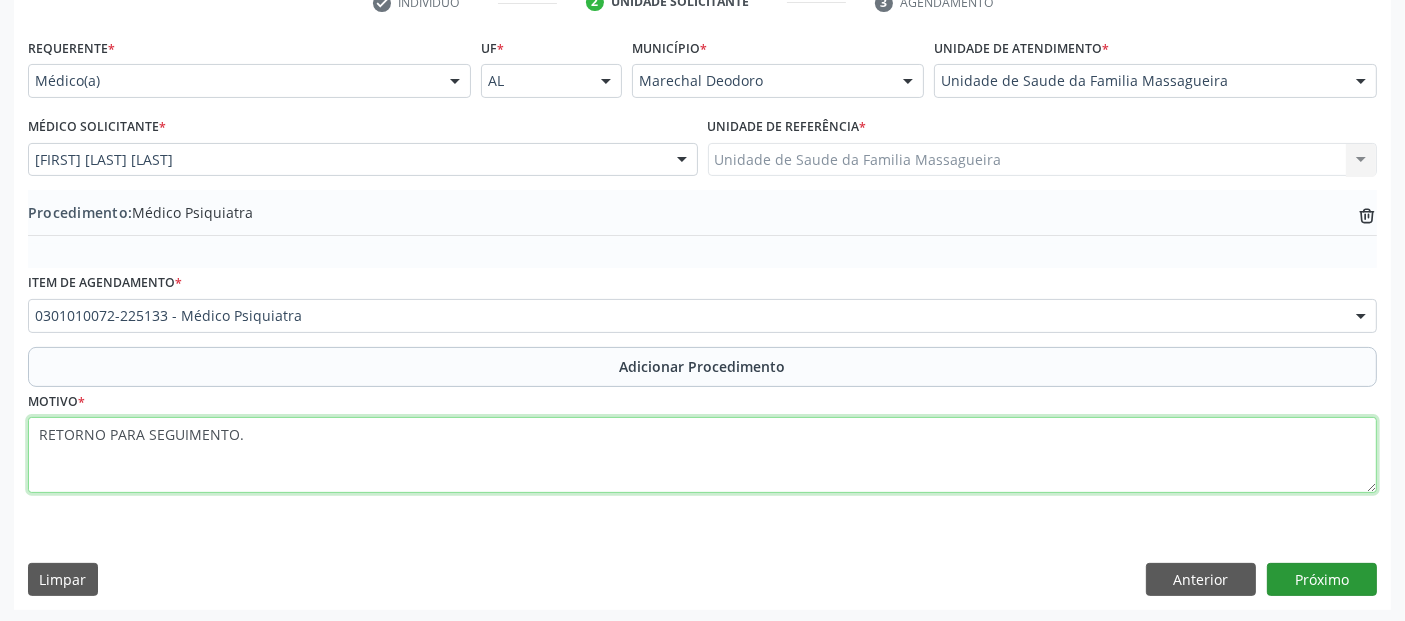 type on "RETORNO PARA SEGUIMENTO." 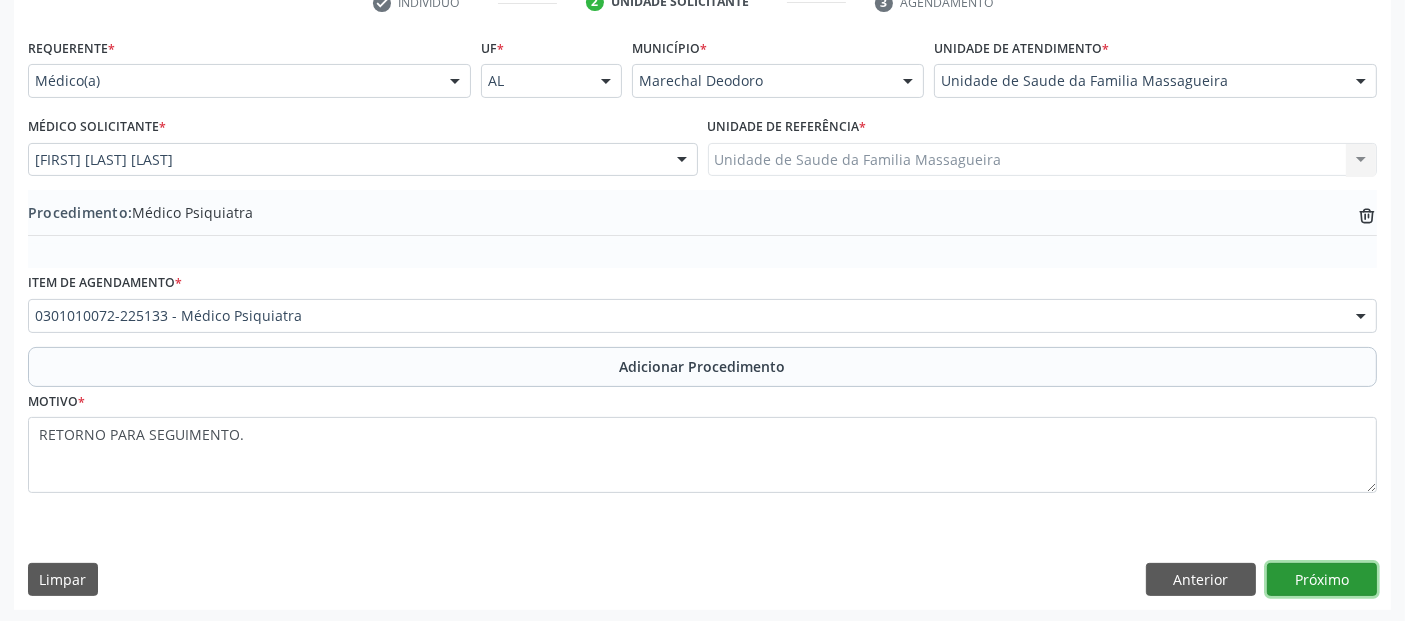 click on "Próximo" at bounding box center (1322, 580) 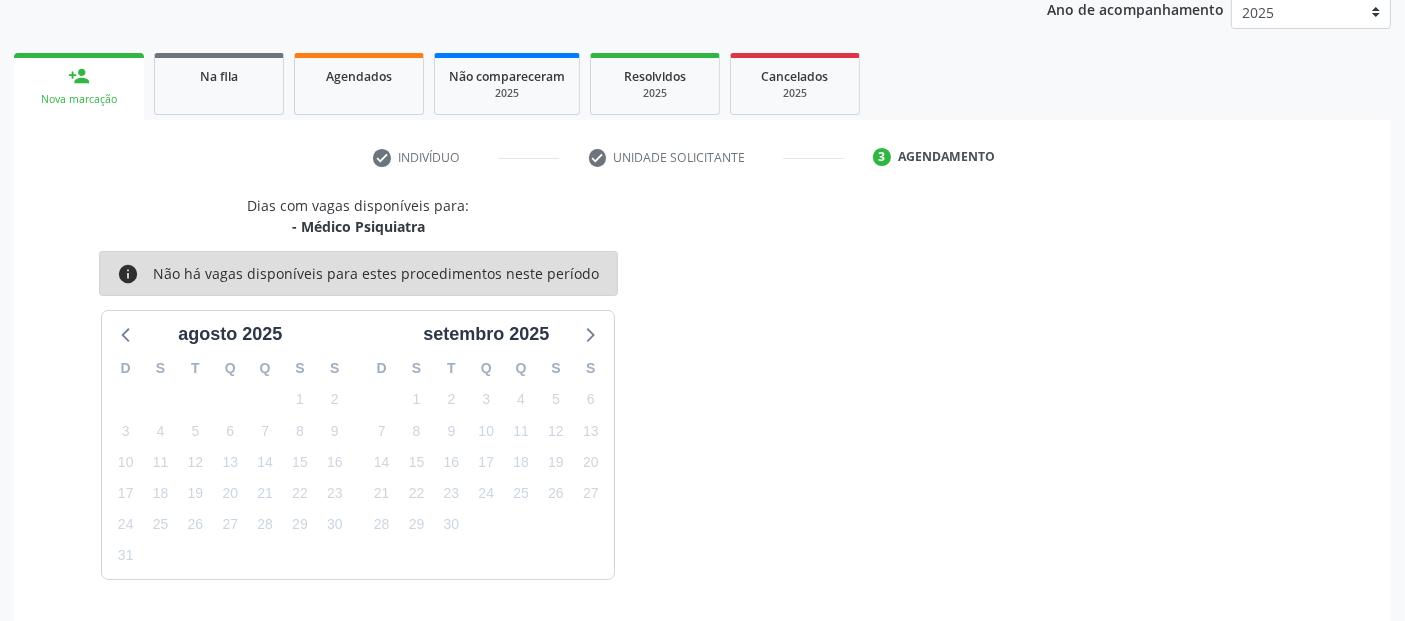 scroll, scrollTop: 333, scrollLeft: 0, axis: vertical 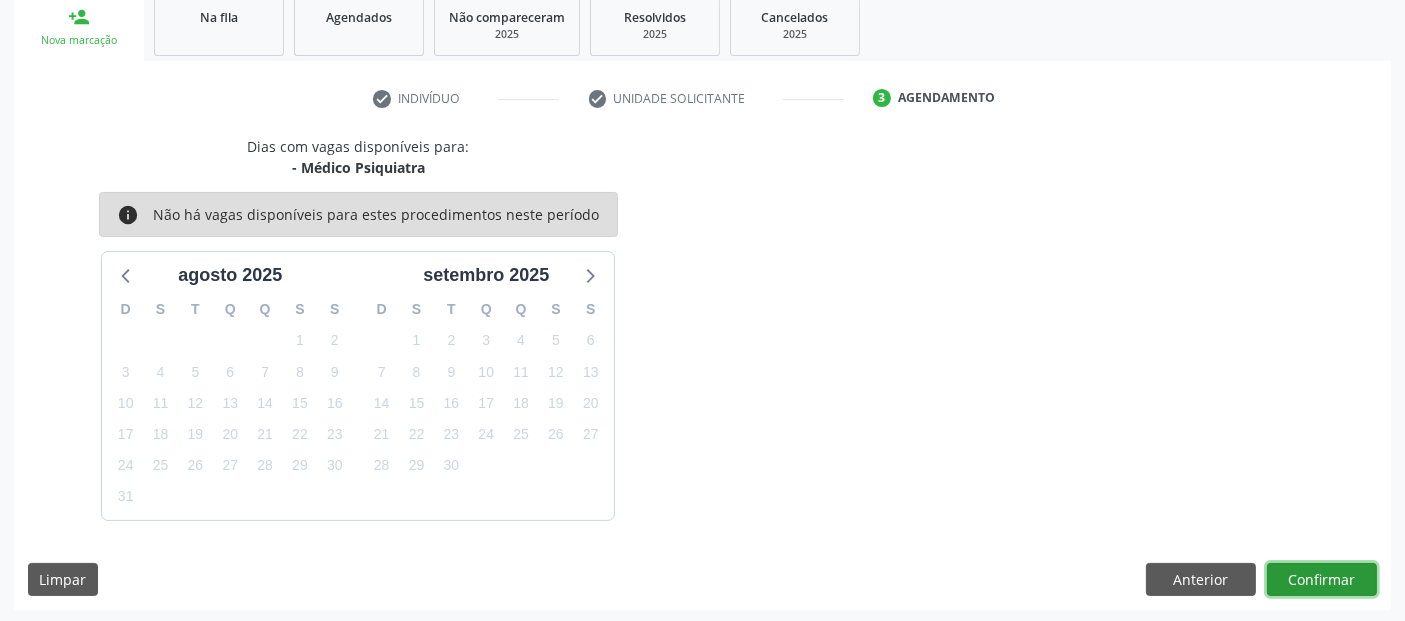click on "Confirmar" at bounding box center [1322, 580] 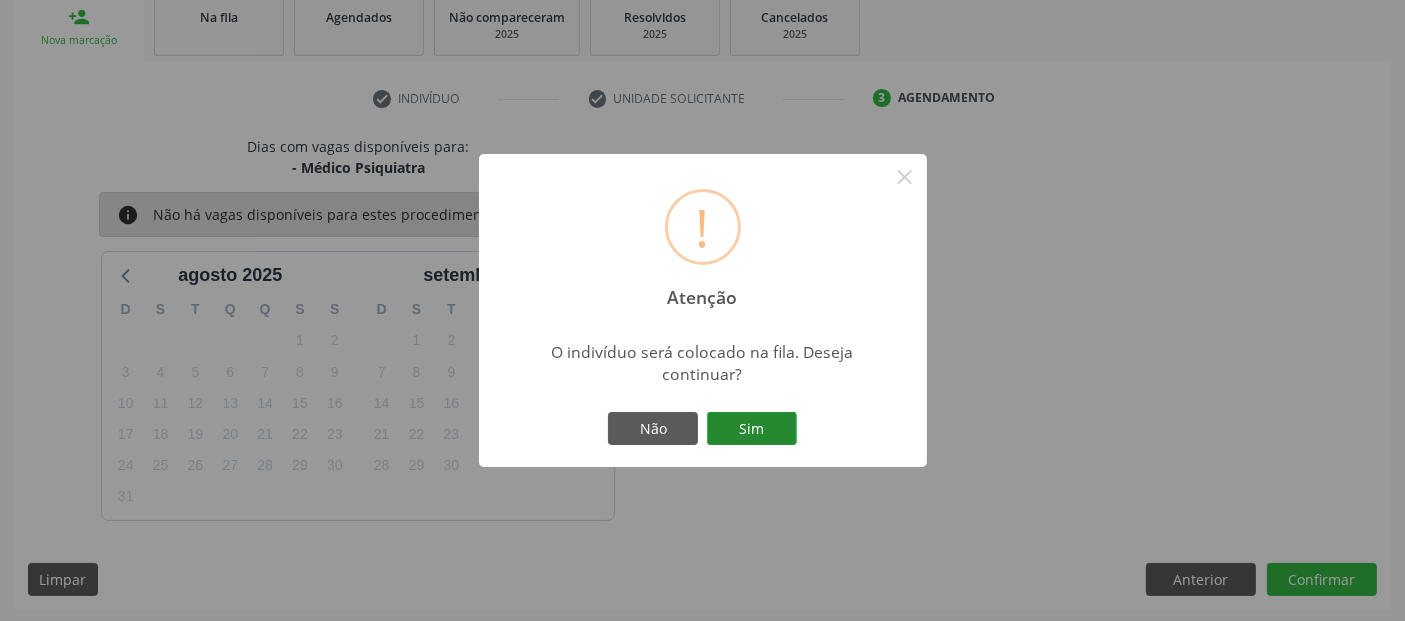 click on "Sim" at bounding box center [752, 429] 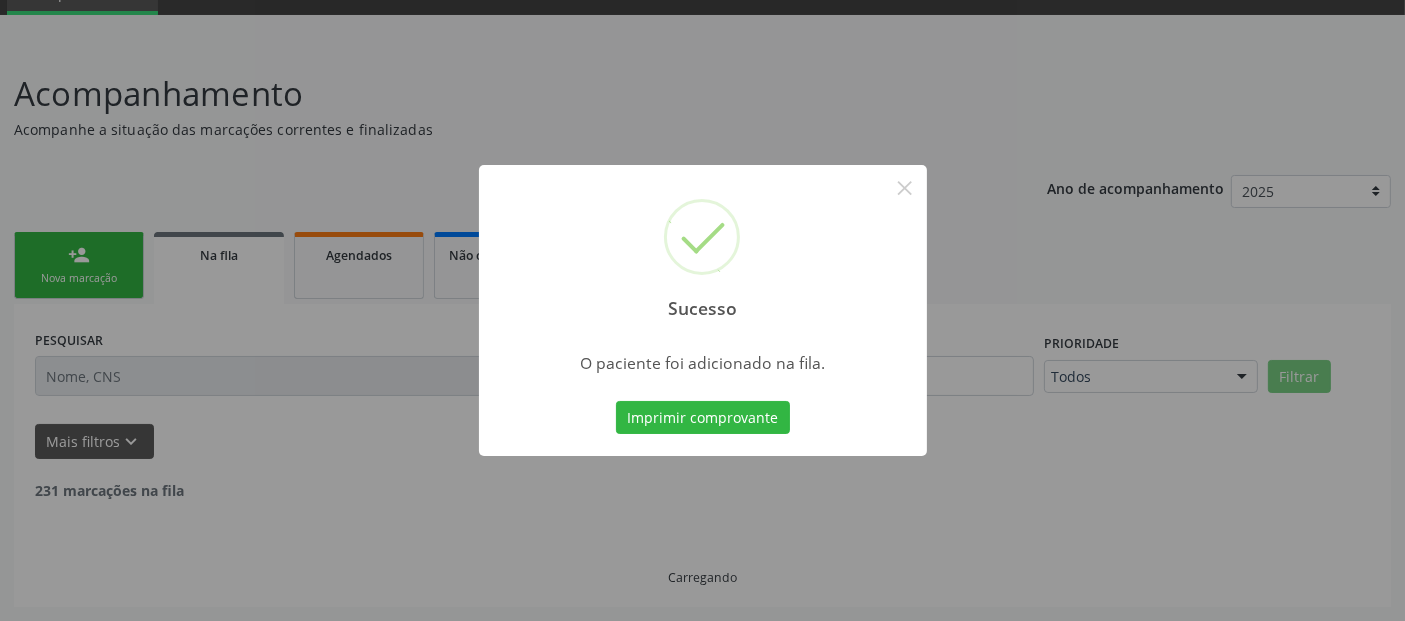 scroll, scrollTop: 71, scrollLeft: 0, axis: vertical 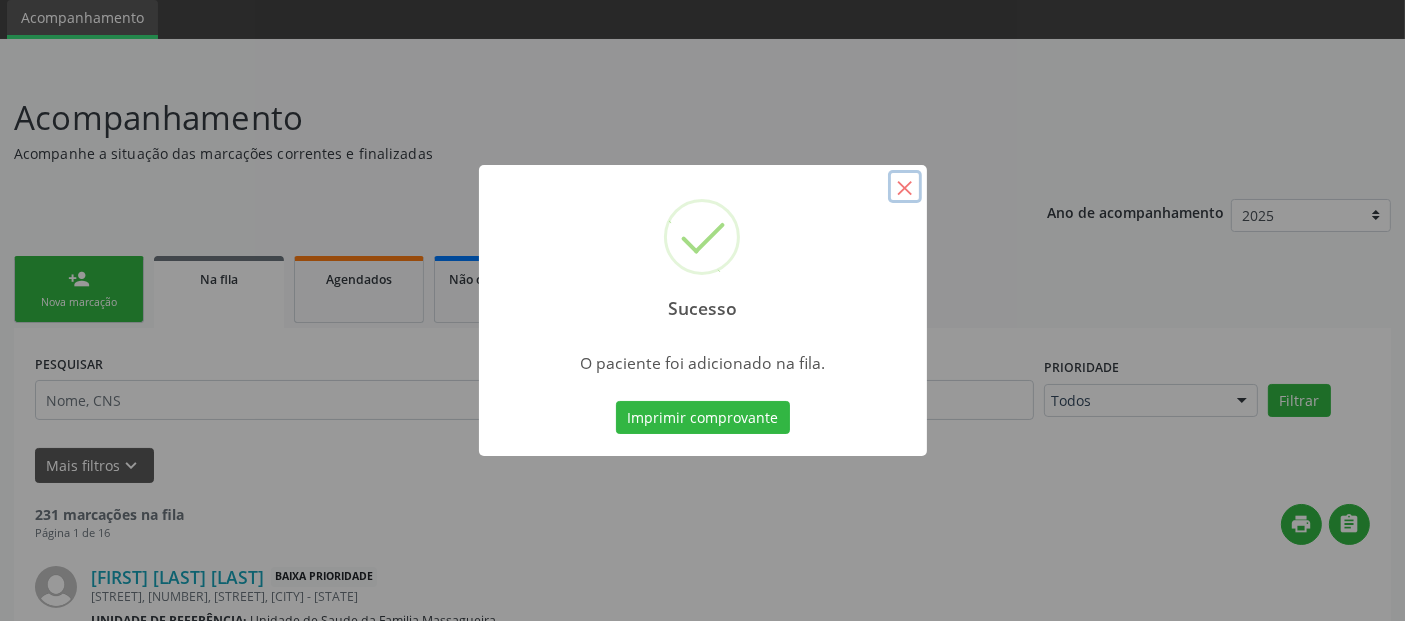 click on "×" at bounding box center (905, 187) 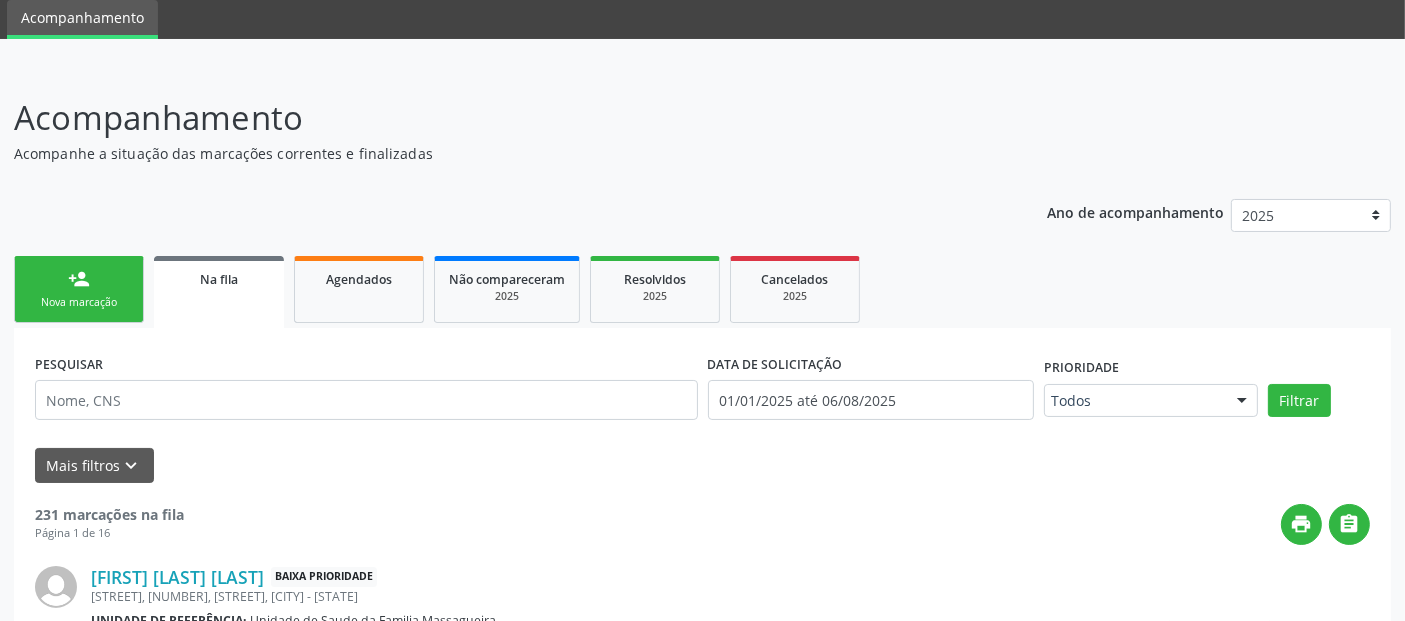 click on "Nova marcação" at bounding box center (79, 302) 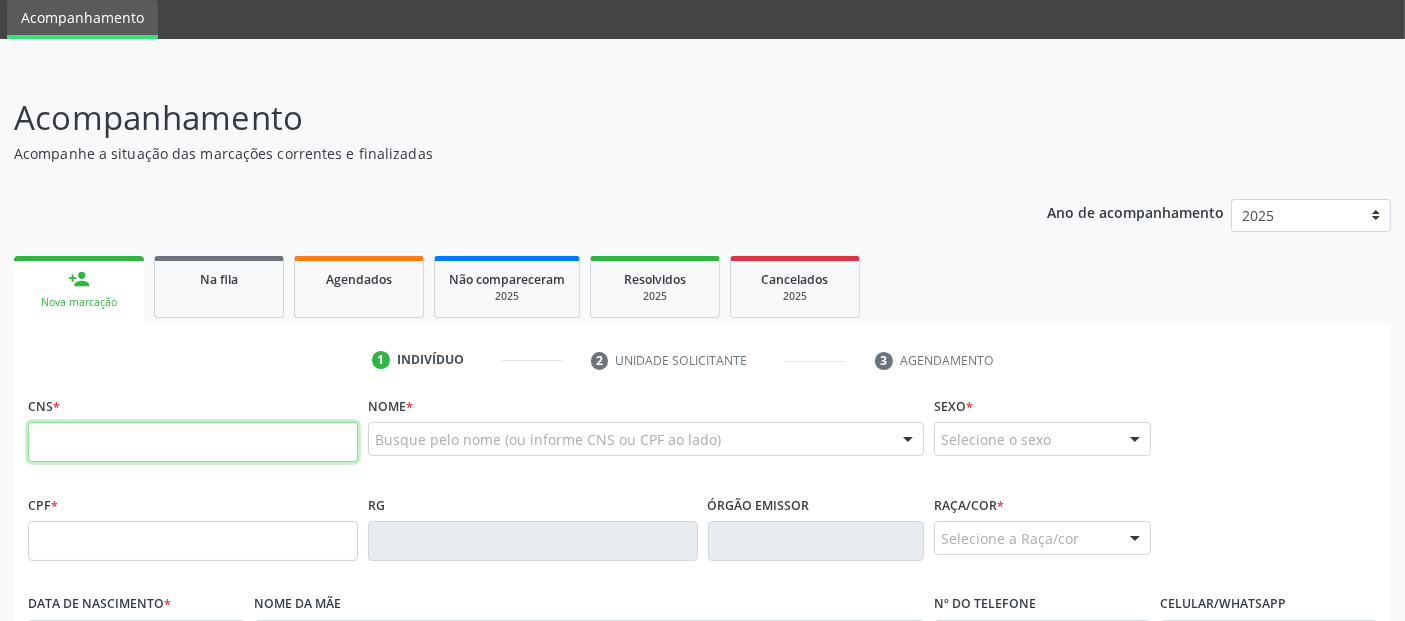 click at bounding box center [193, 442] 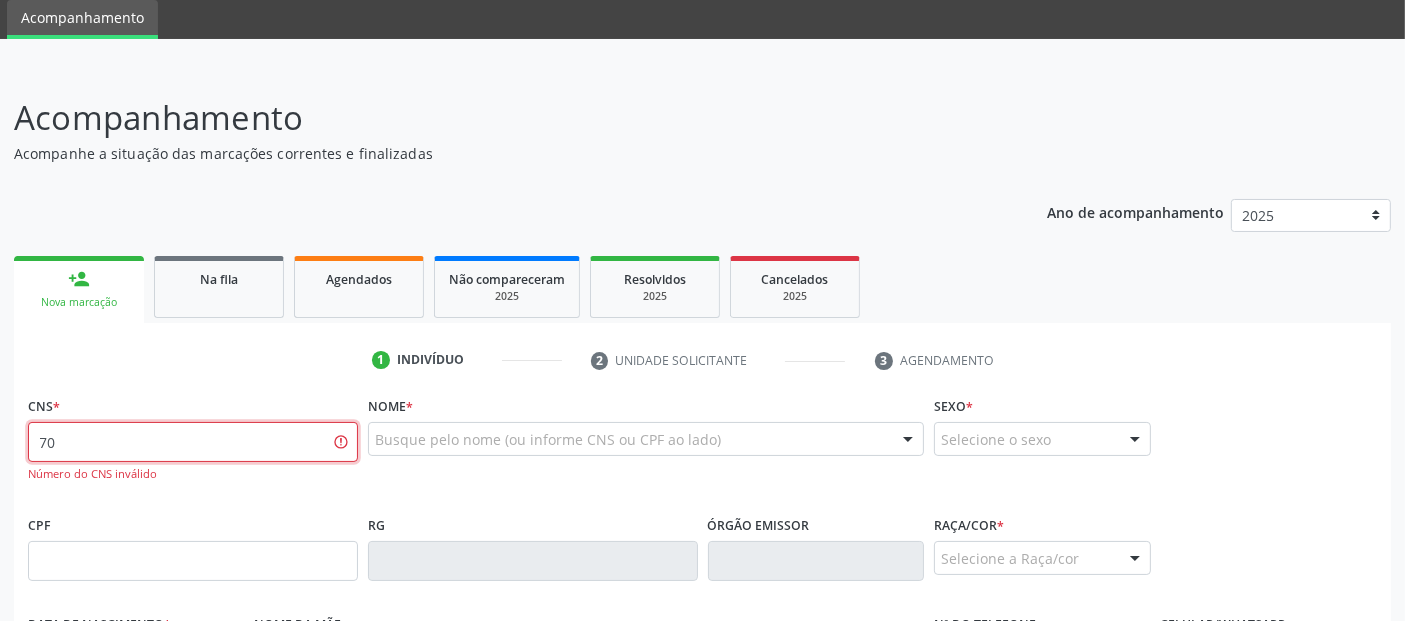 type on "7" 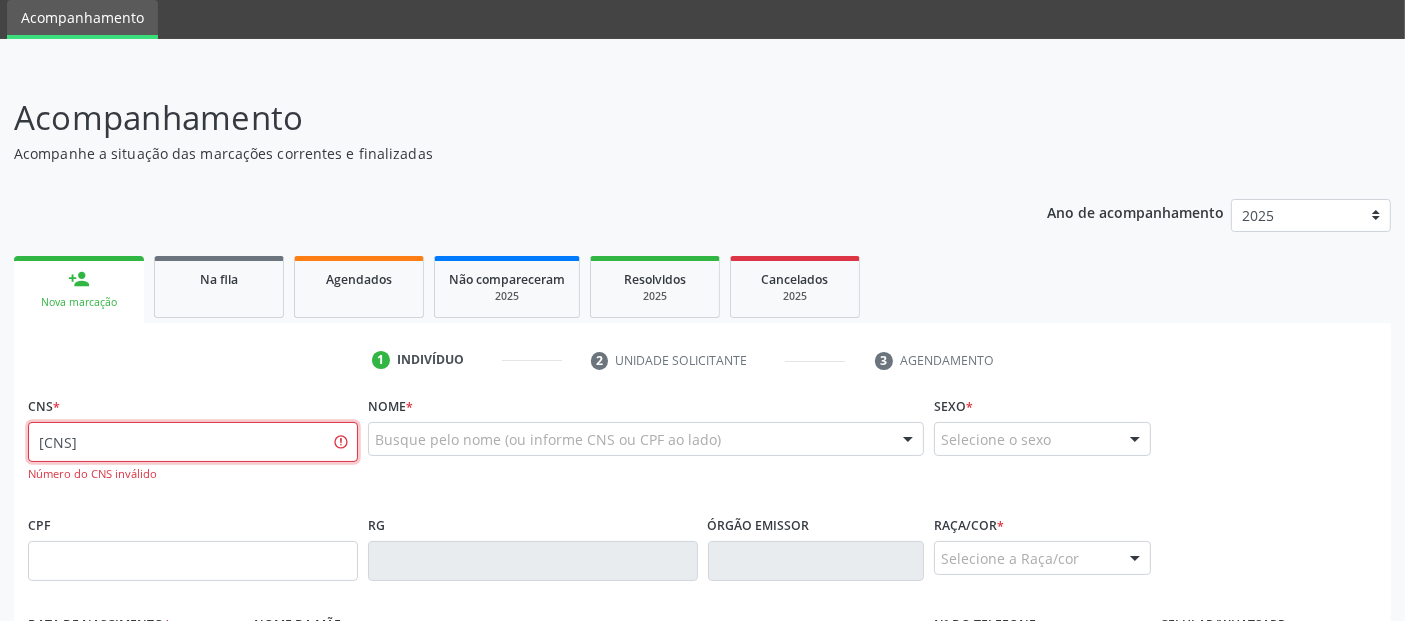 type on "[CNS]" 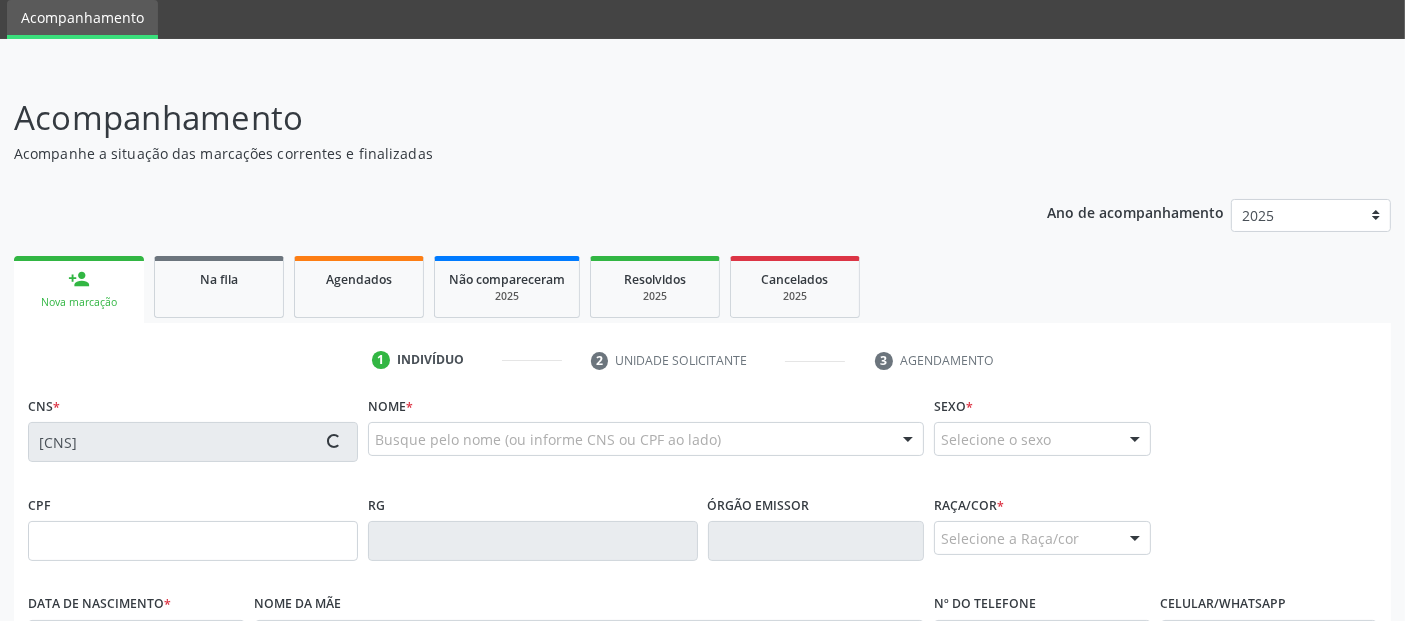 type on "[CPF]" 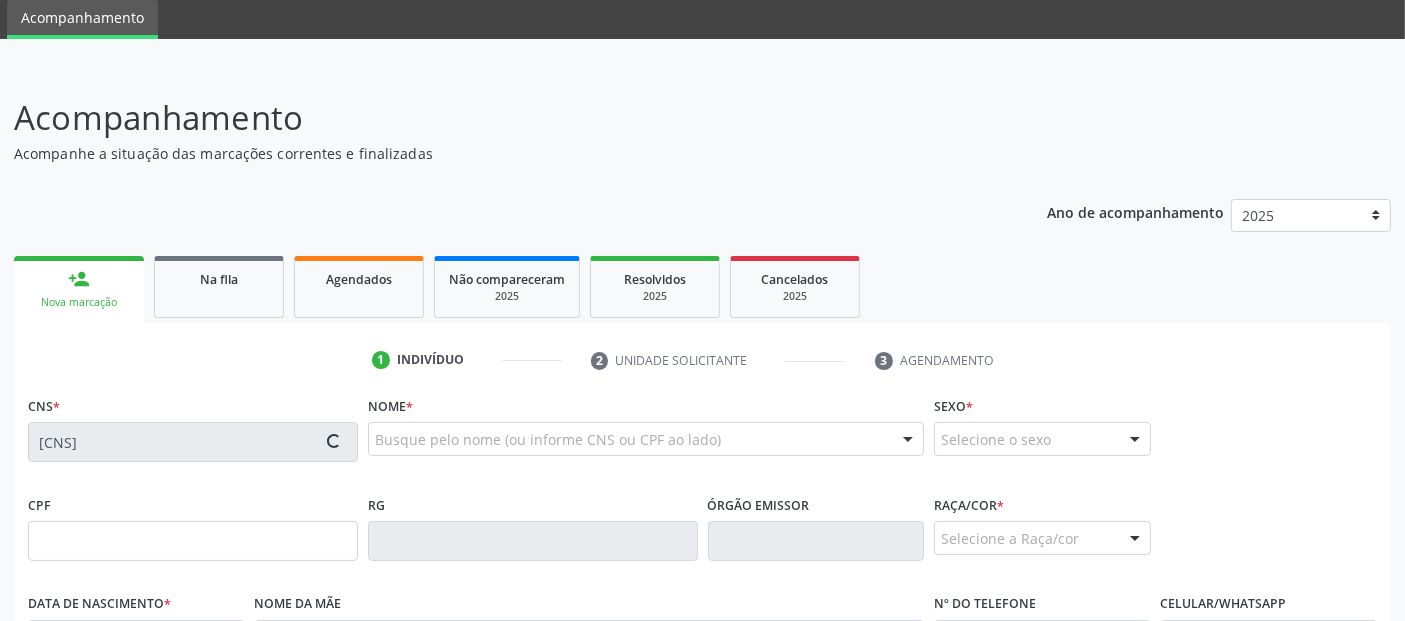 type on "[DATE]" 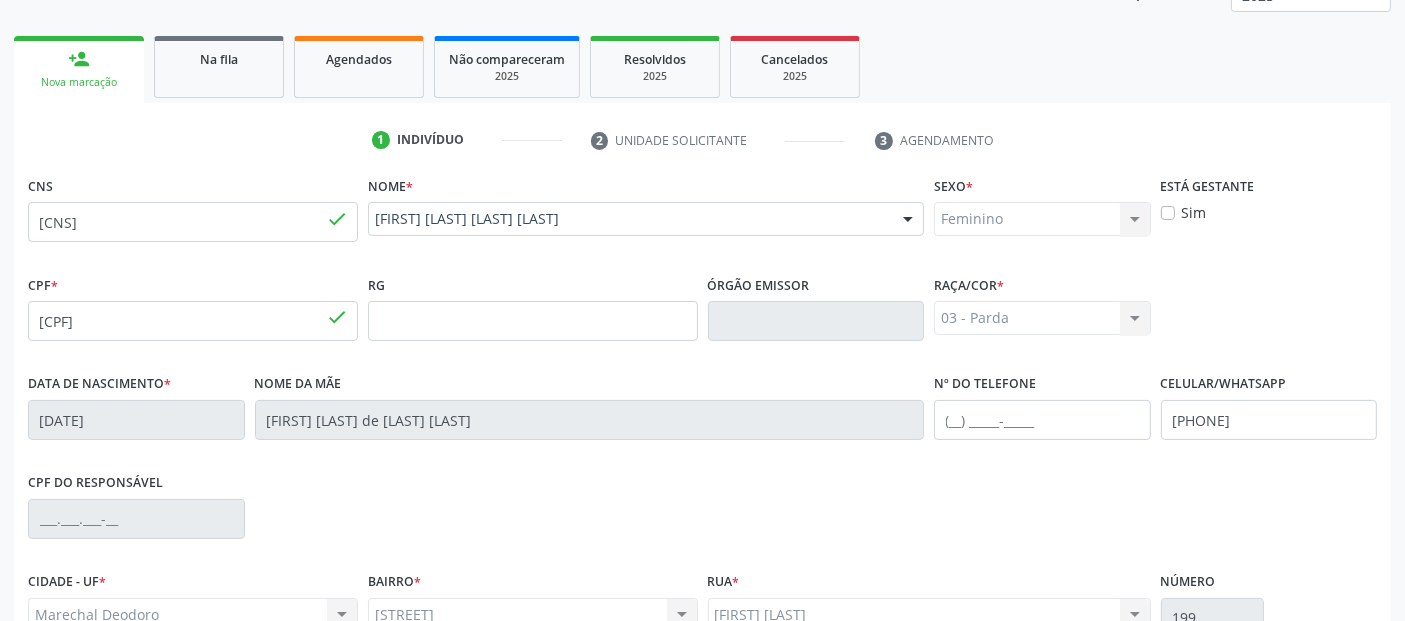 scroll, scrollTop: 489, scrollLeft: 0, axis: vertical 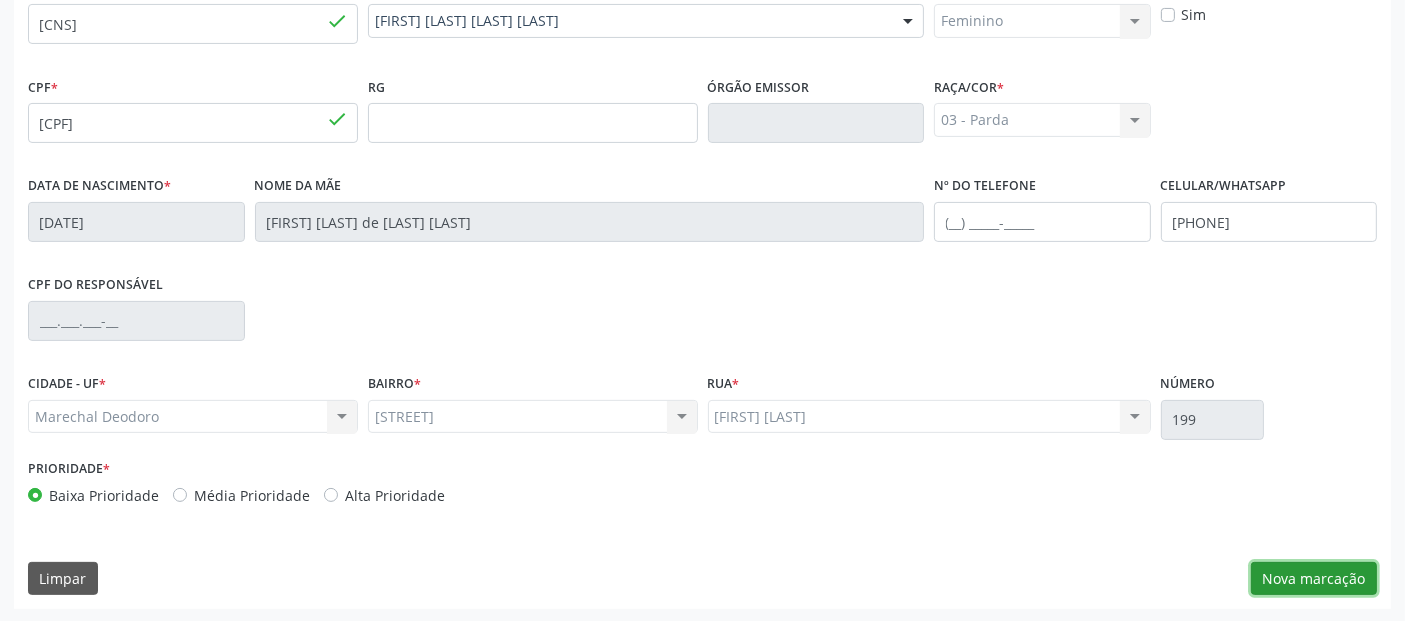 click on "Nova marcação" at bounding box center [1314, 579] 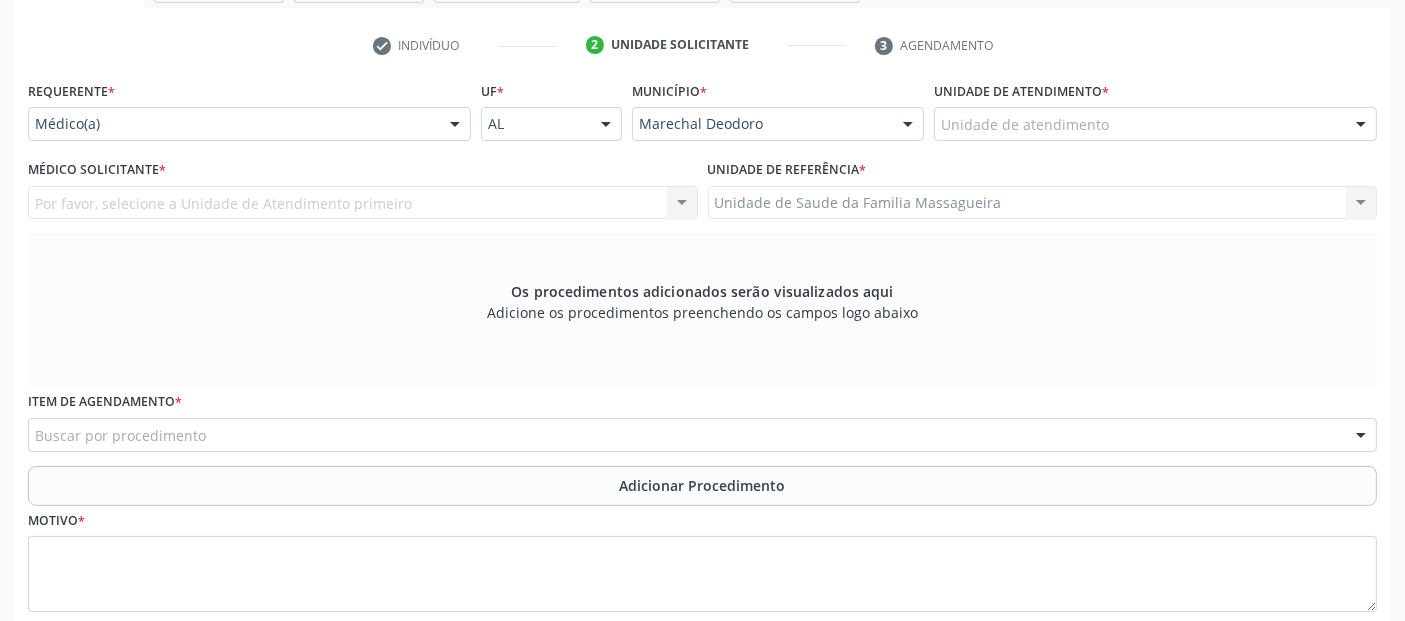 scroll, scrollTop: 354, scrollLeft: 0, axis: vertical 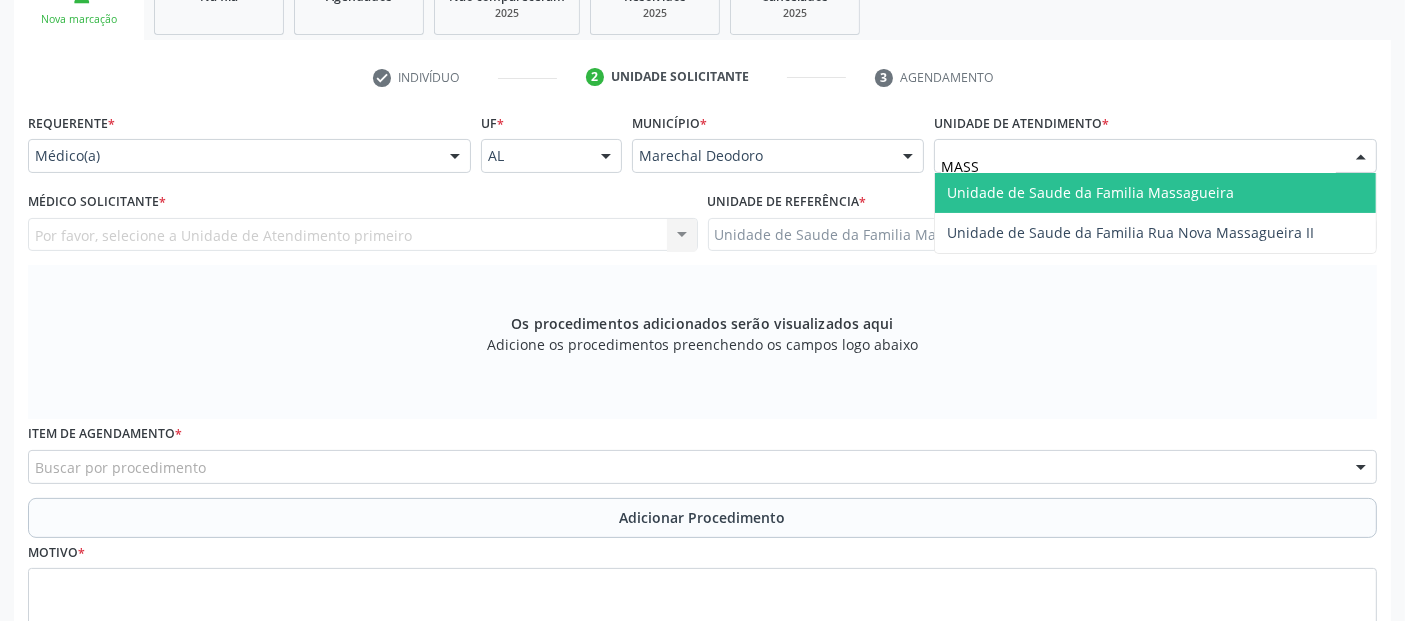 type on "MASSA" 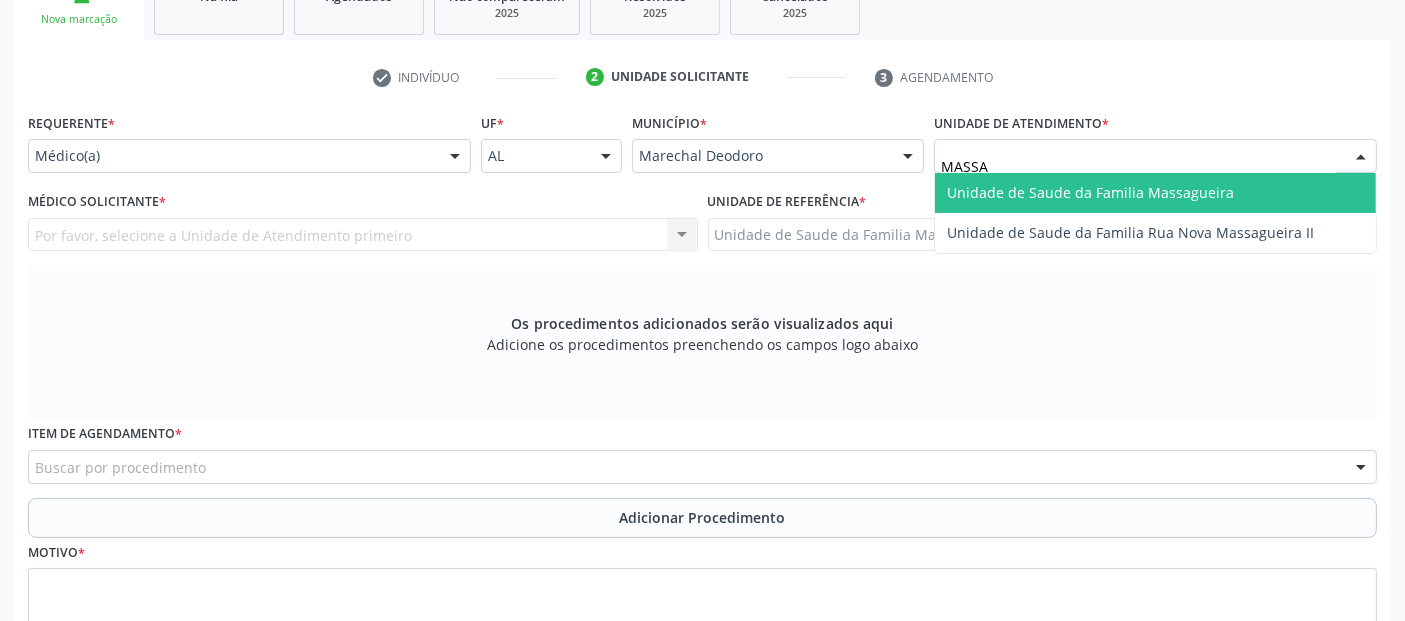 click on "Unidade de Saude da Familia Massagueira" at bounding box center (1090, 192) 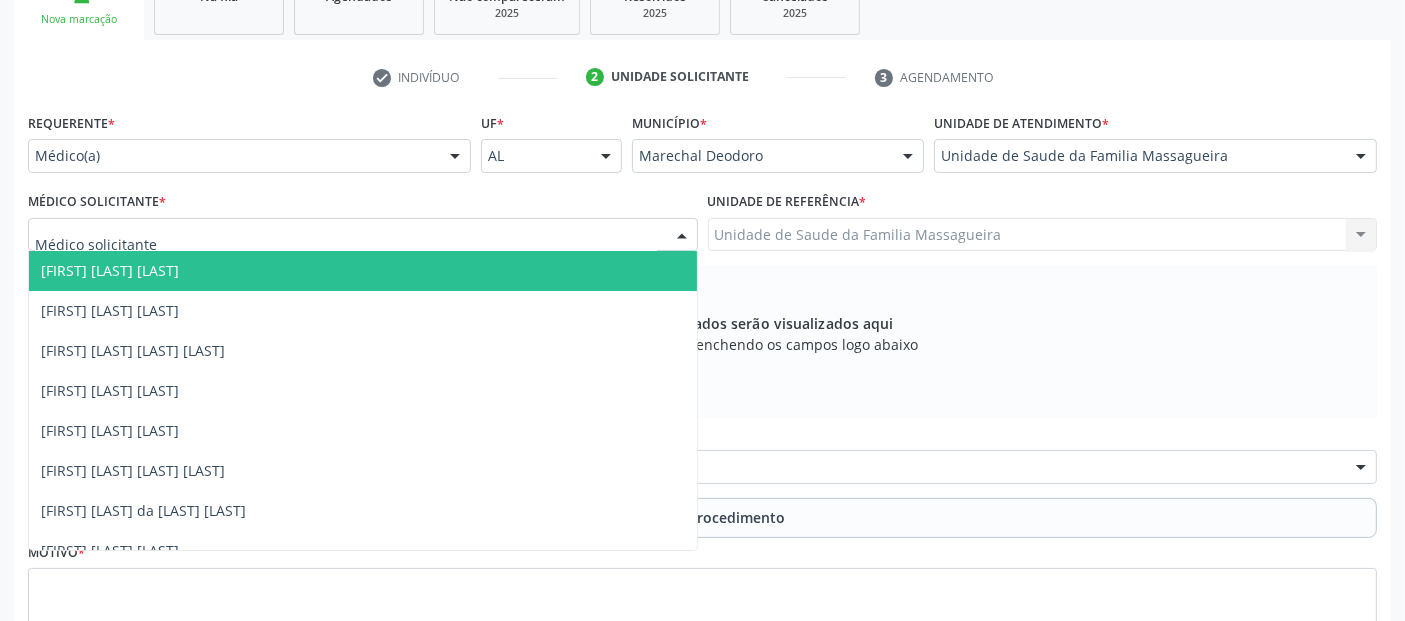 click at bounding box center [363, 235] 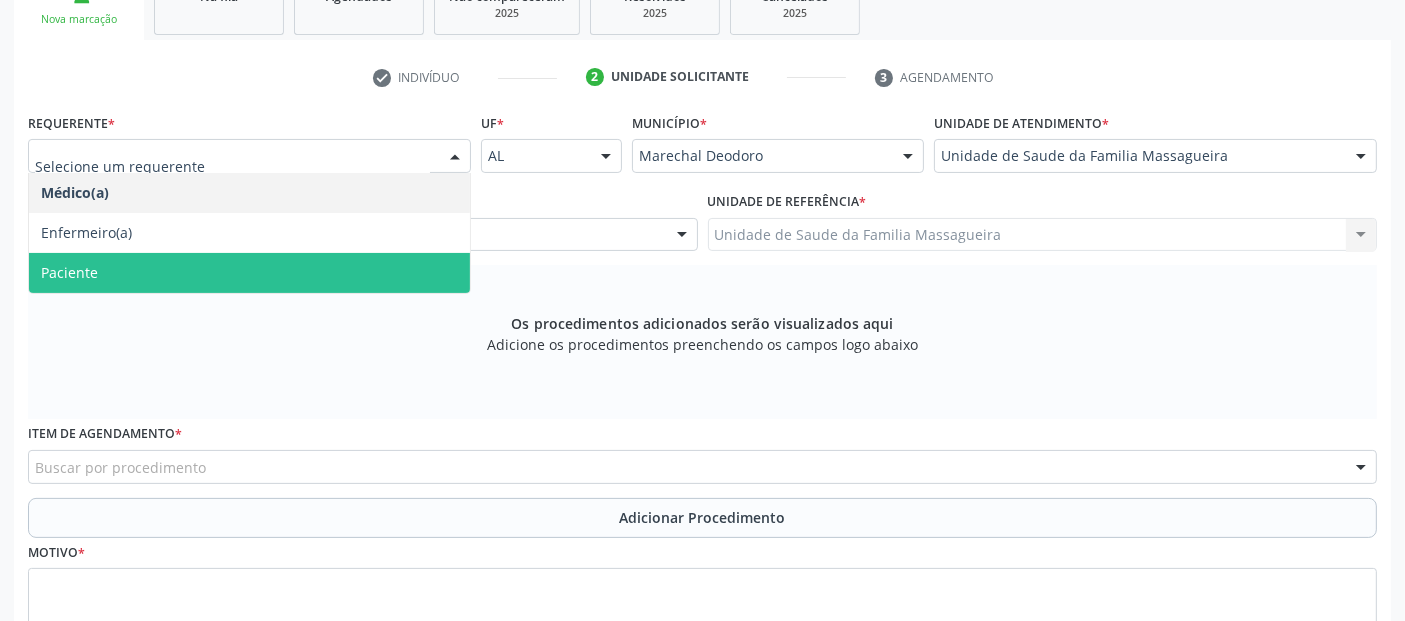 click on "Paciente" at bounding box center (249, 273) 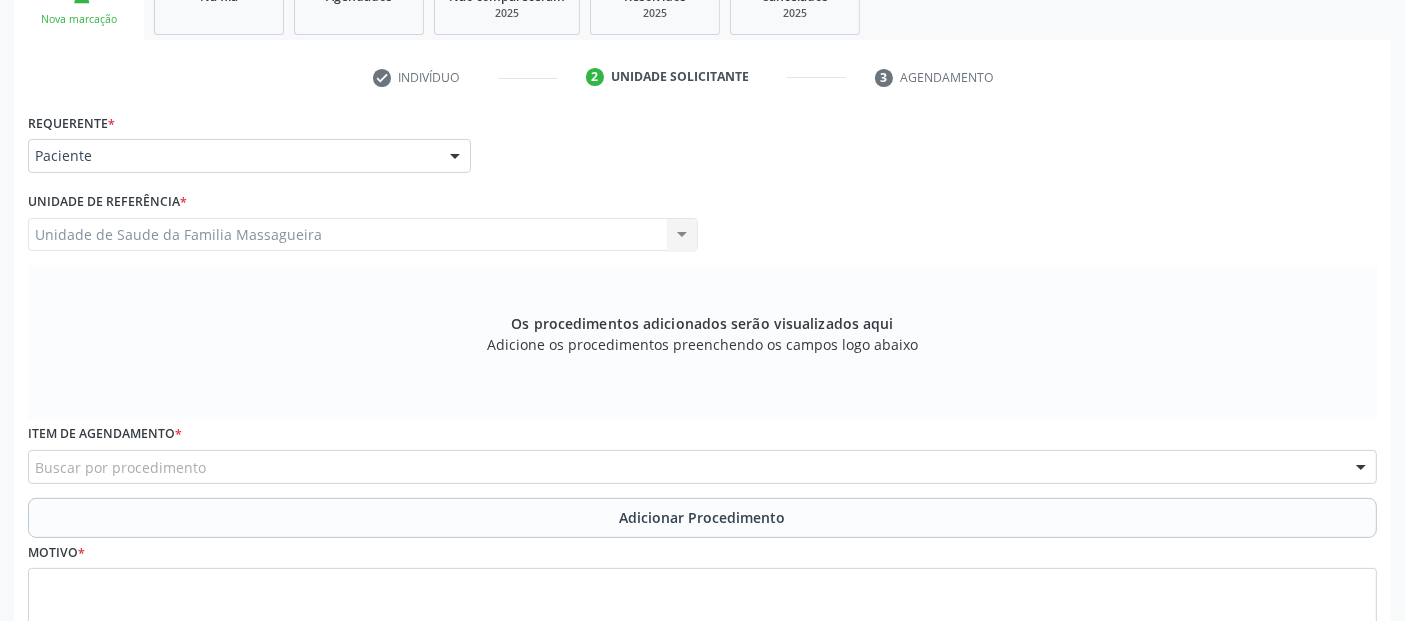 drag, startPoint x: 1417, startPoint y: 487, endPoint x: 1420, endPoint y: 557, distance: 70.064255 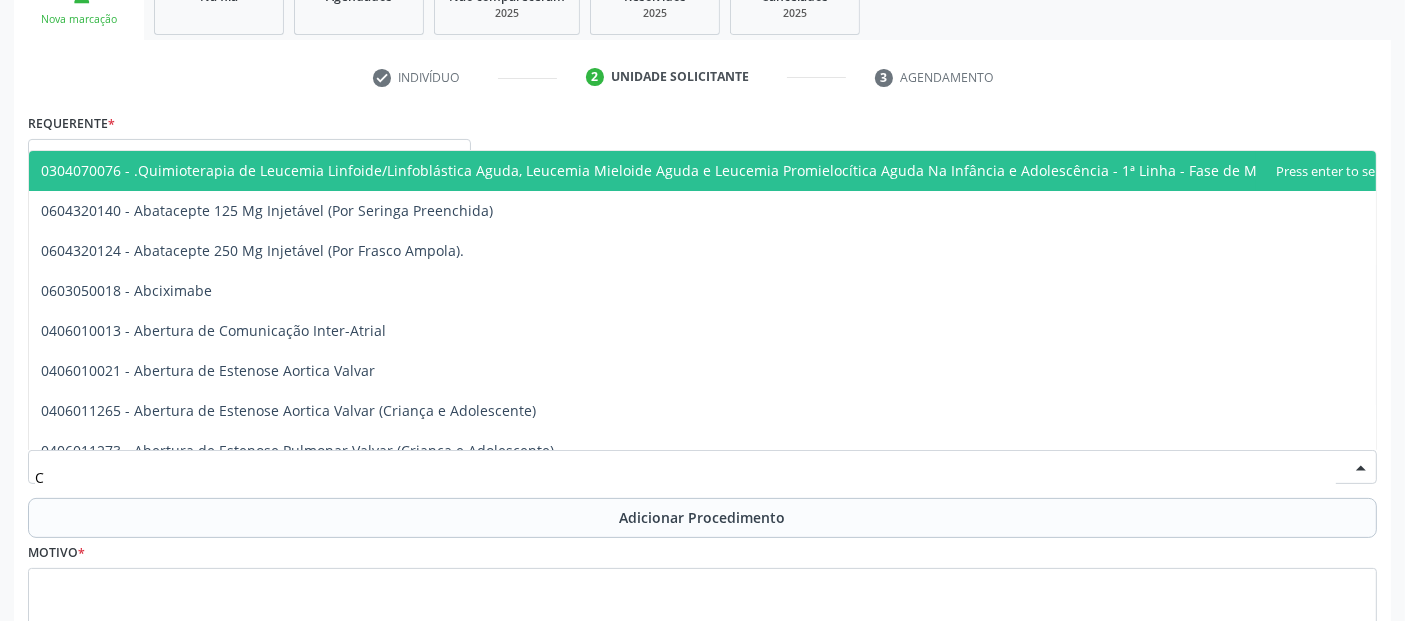 click on "C" at bounding box center (685, 477) 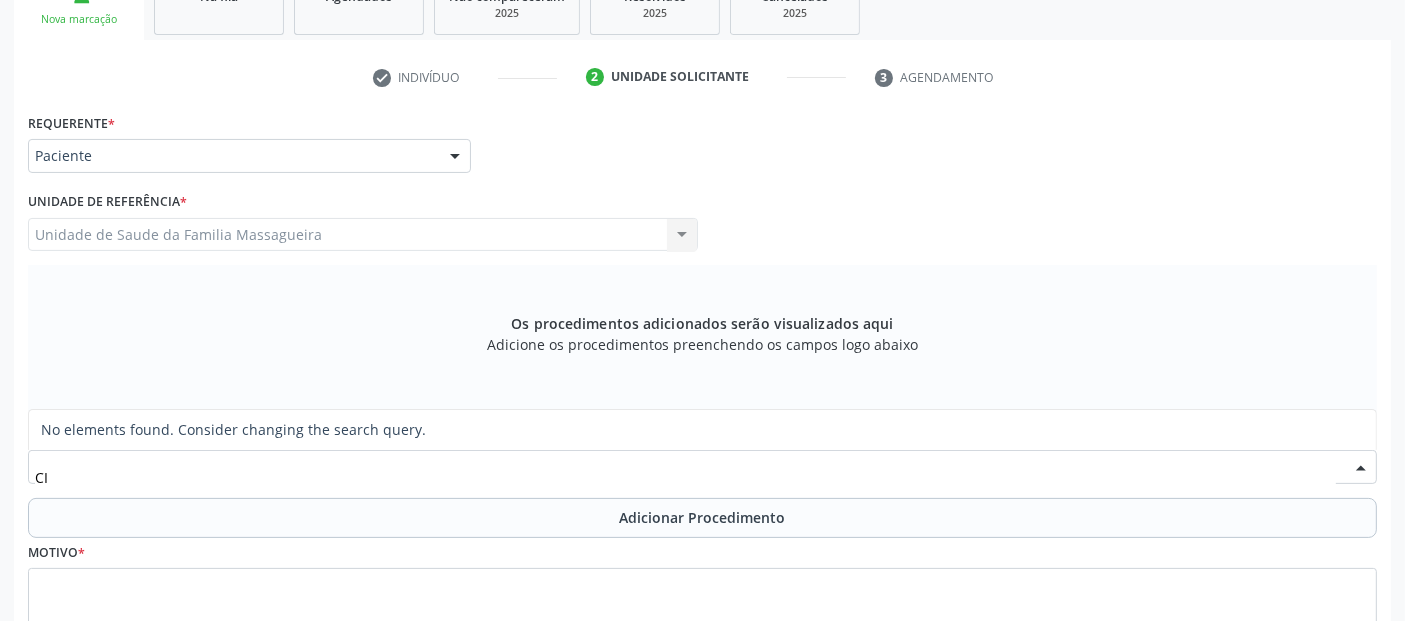 type on "C" 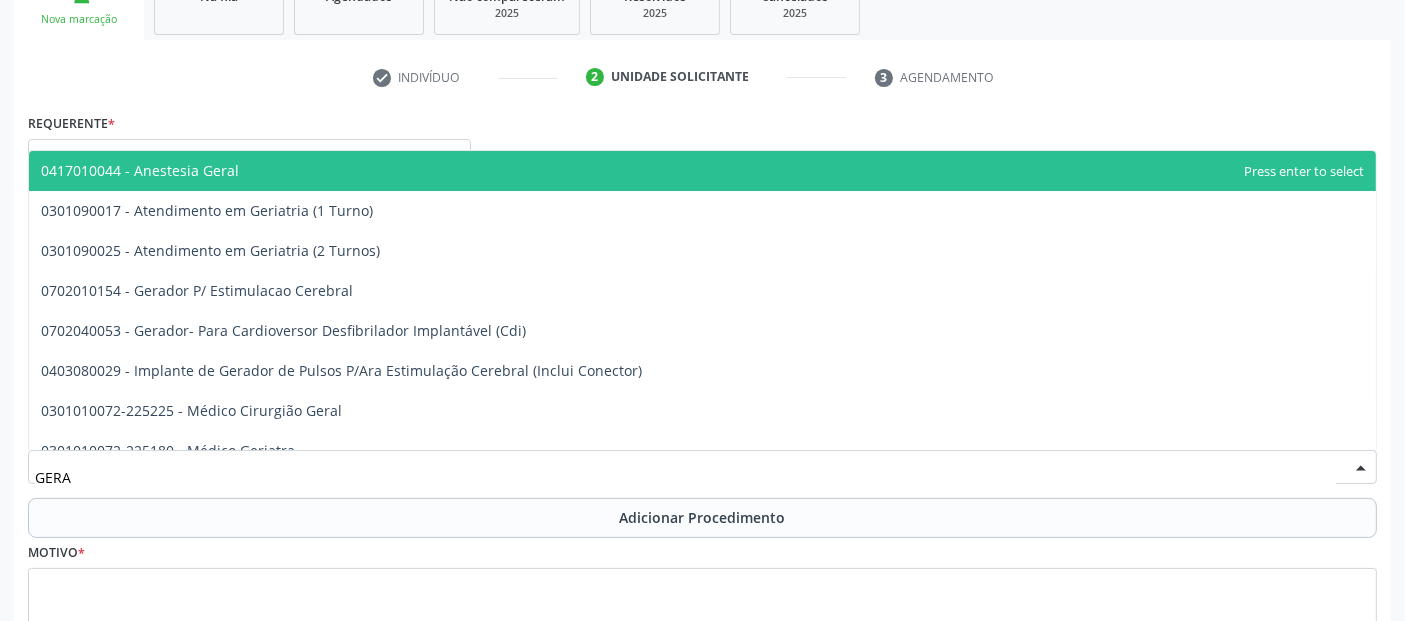 type on "GERAL" 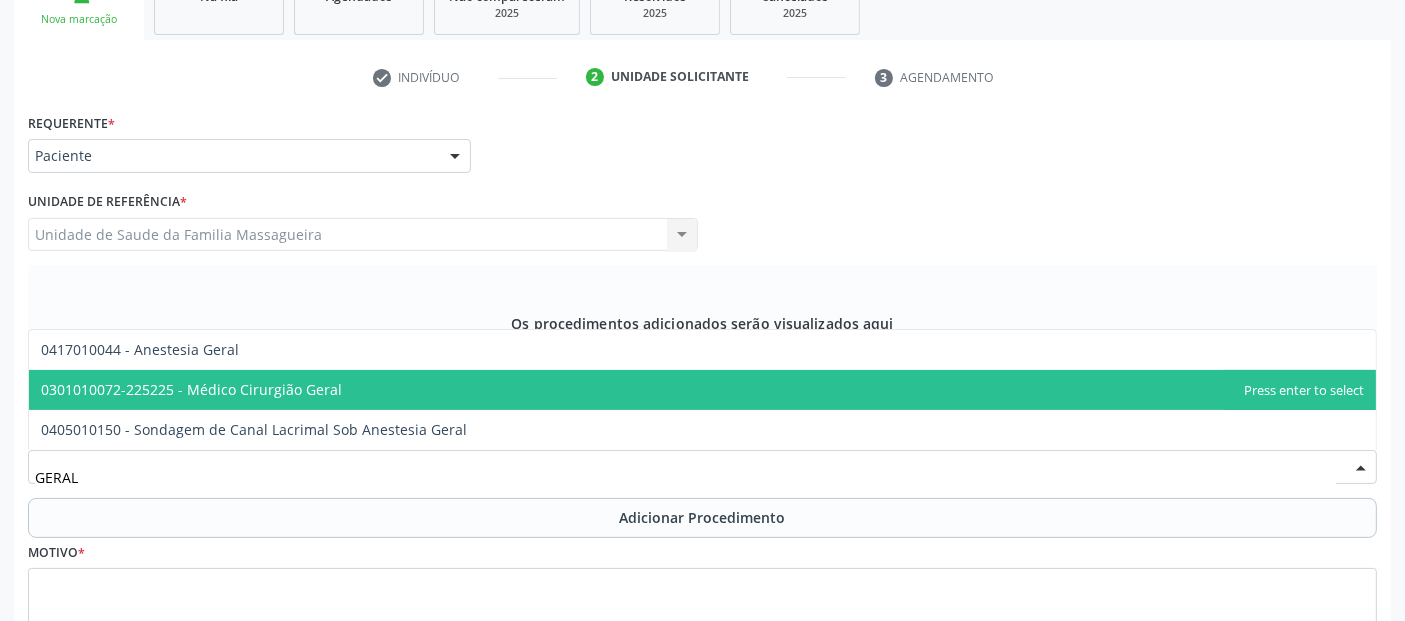 click on "0301010072-225225 - Médico Cirurgião Geral" at bounding box center [191, 389] 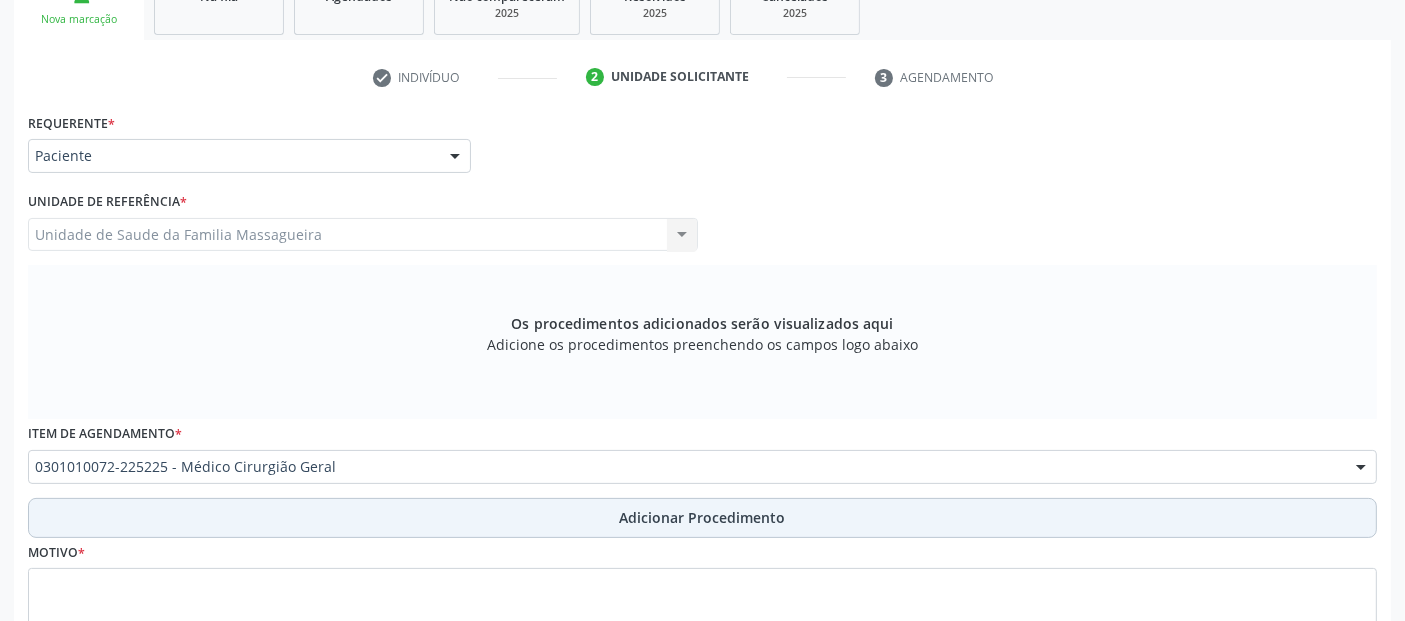 click on "Adicionar Procedimento" at bounding box center [702, 518] 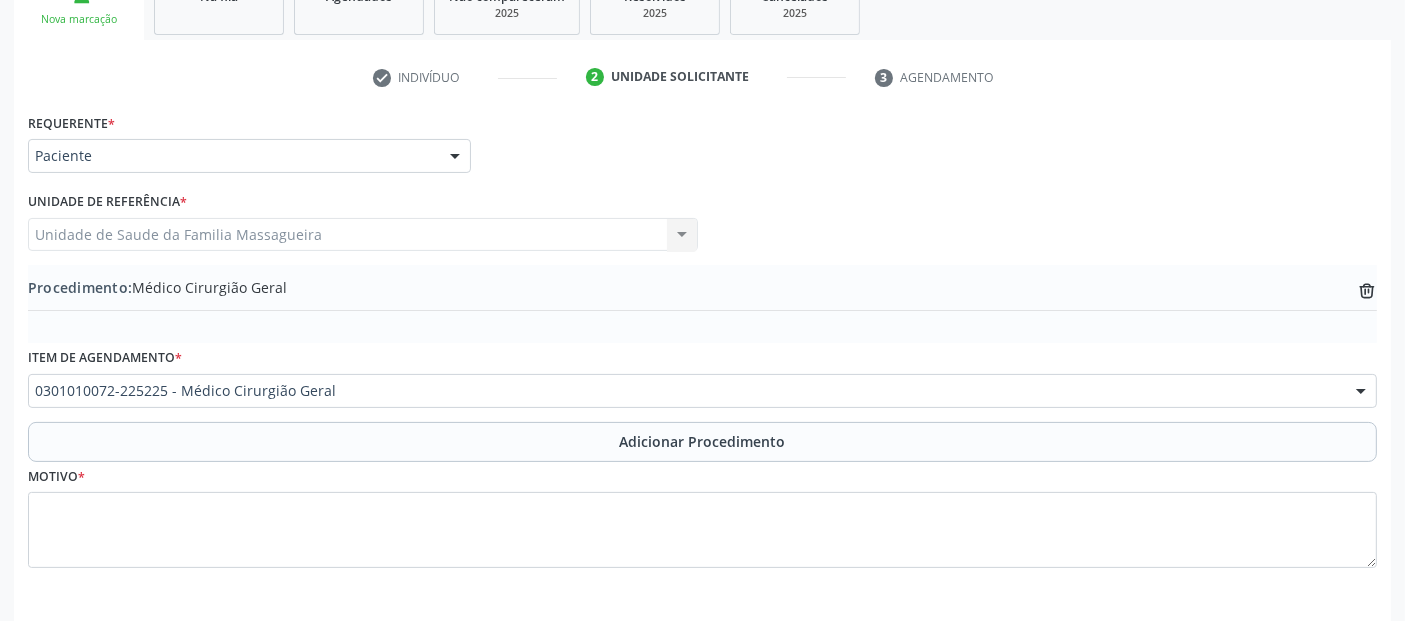 scroll, scrollTop: 429, scrollLeft: 0, axis: vertical 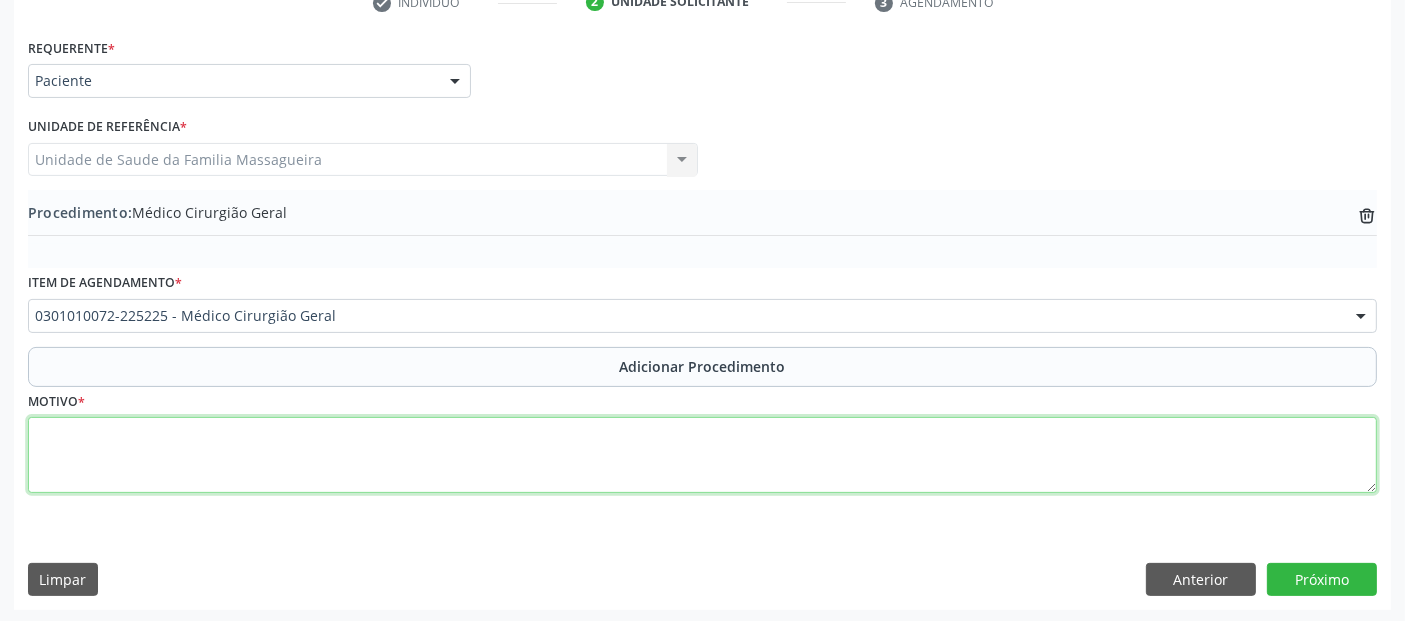 click at bounding box center (702, 455) 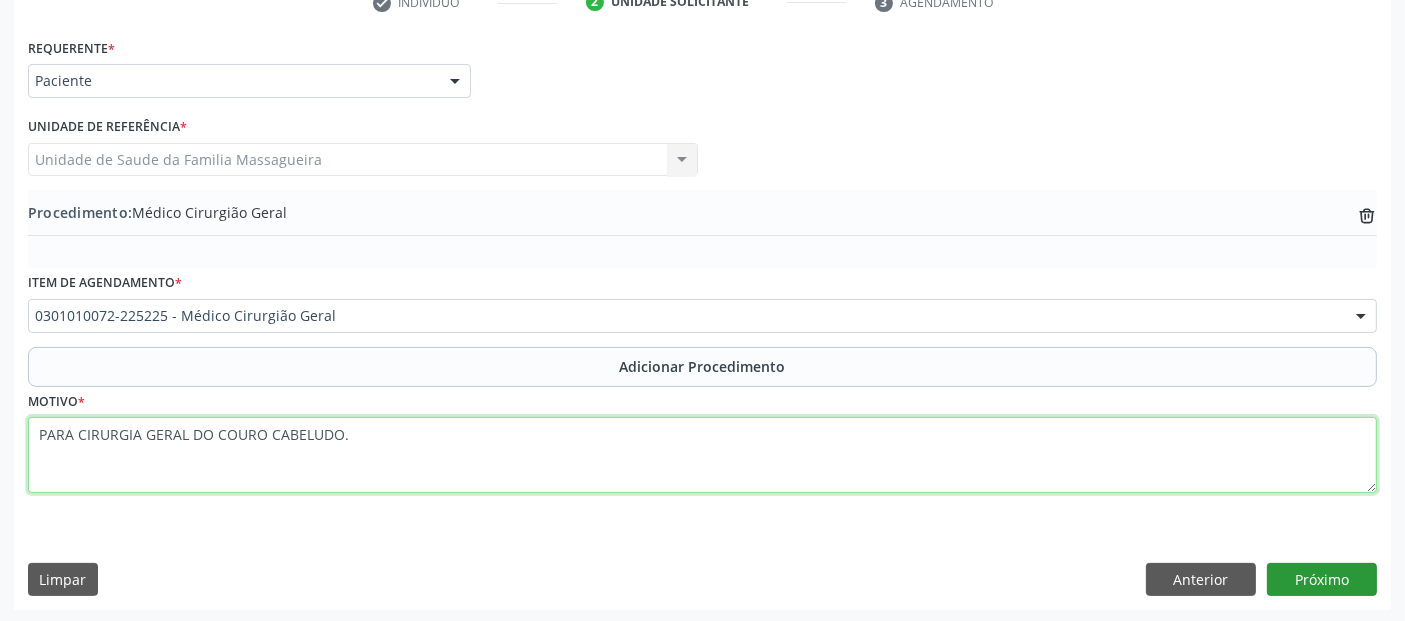 type on "PARA CIRURGIA GERAL DO COURO CABELUDO." 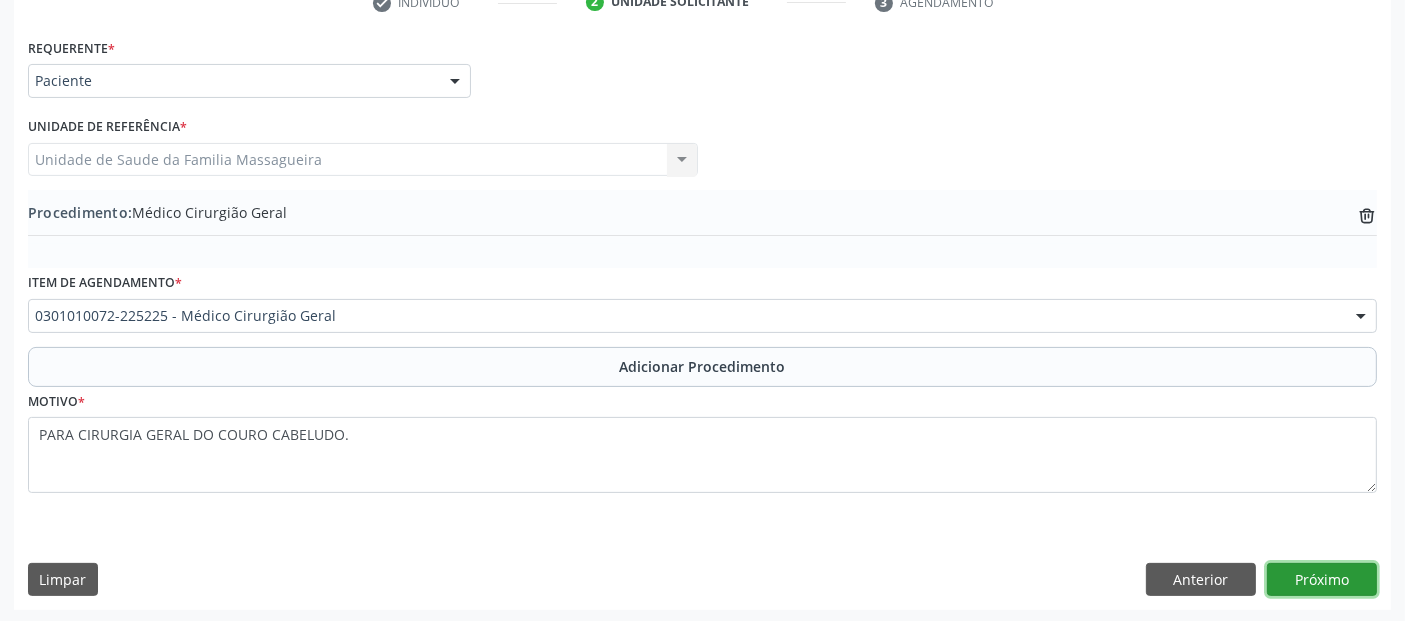 click on "Próximo" at bounding box center [1322, 580] 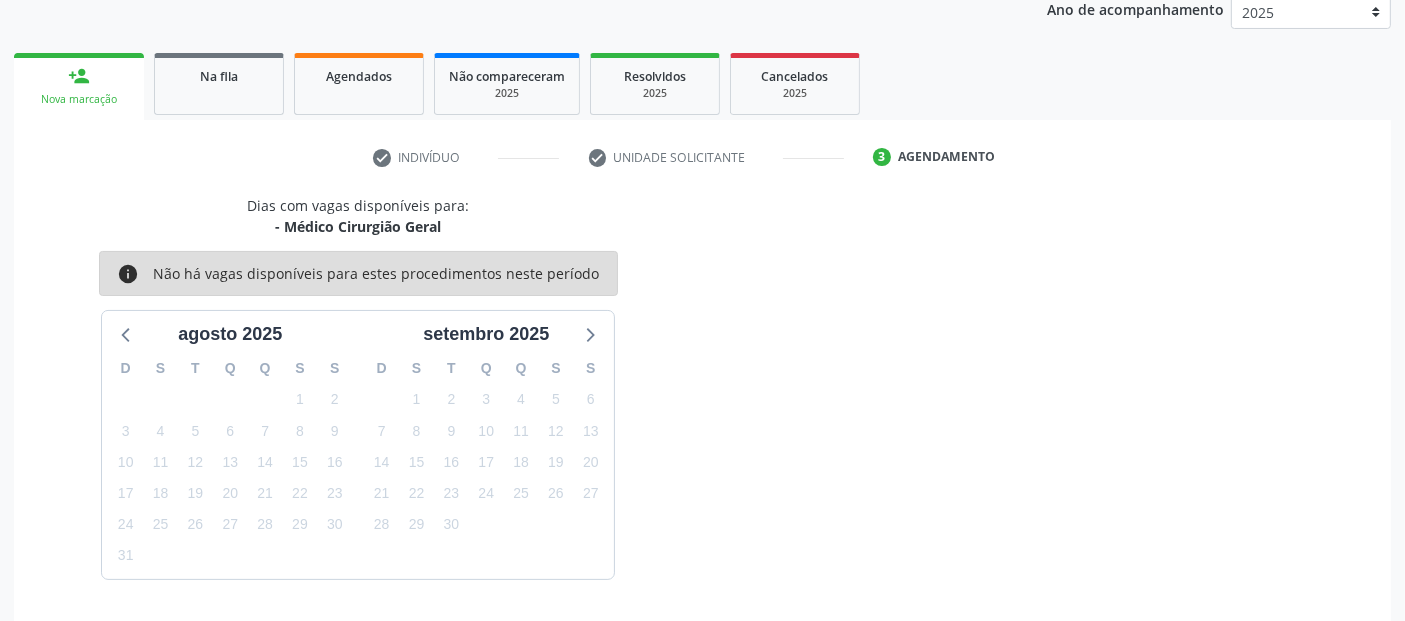 scroll, scrollTop: 333, scrollLeft: 0, axis: vertical 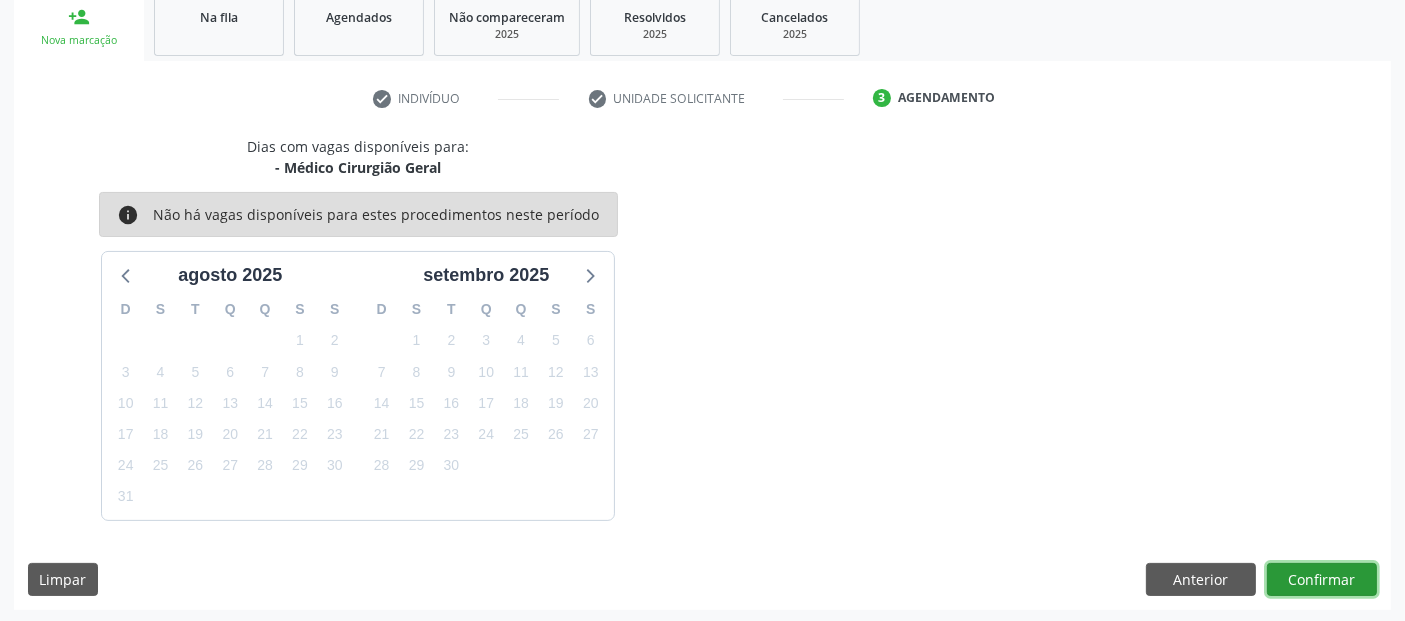 click on "Confirmar" at bounding box center [1322, 580] 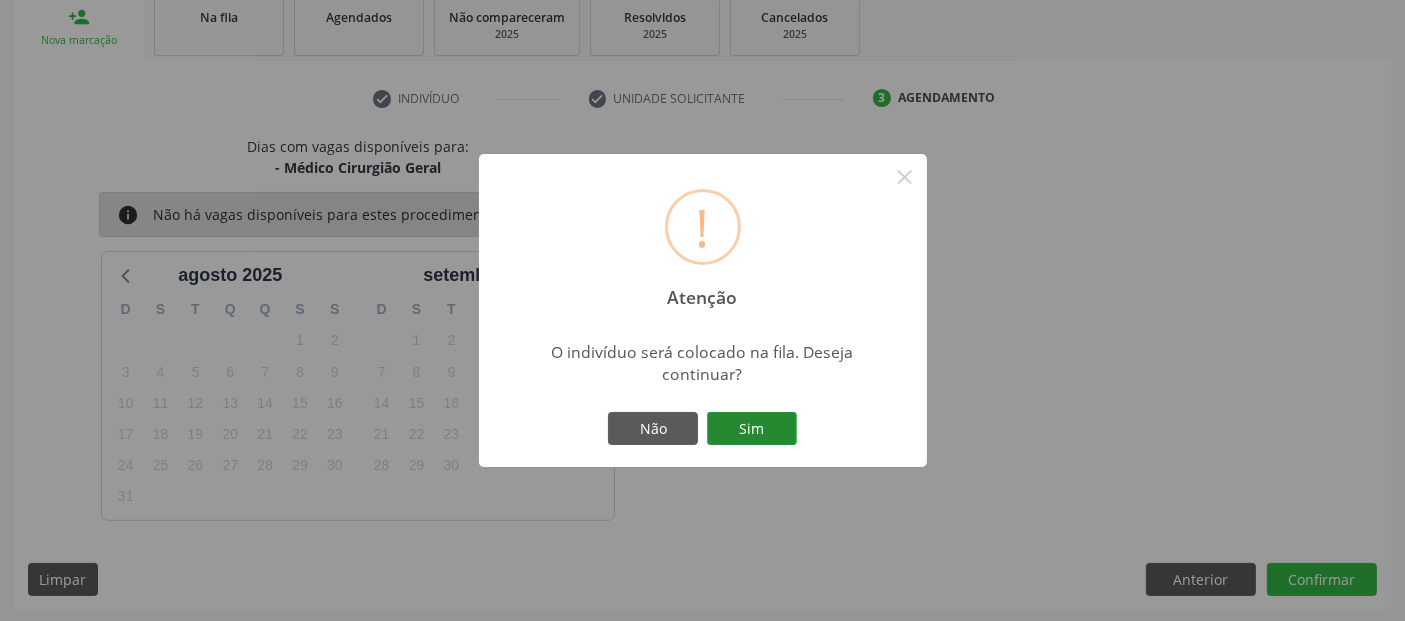 click on "Sim" at bounding box center [752, 429] 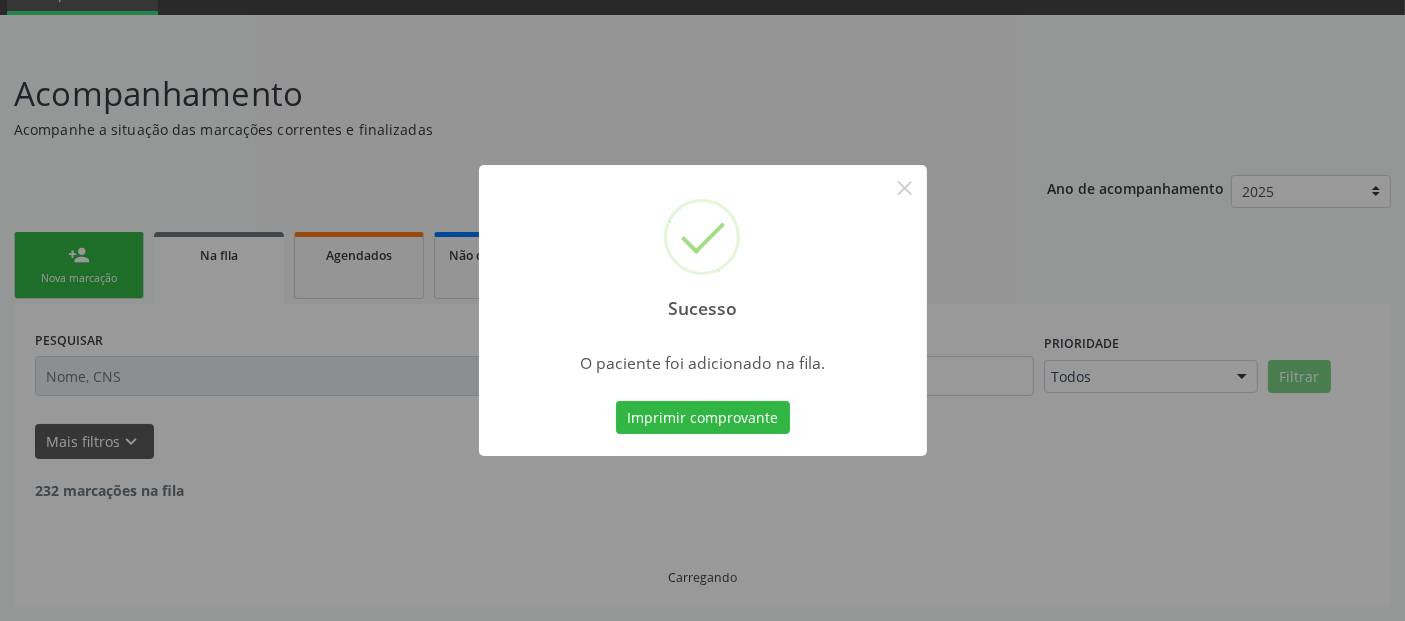 scroll, scrollTop: 71, scrollLeft: 0, axis: vertical 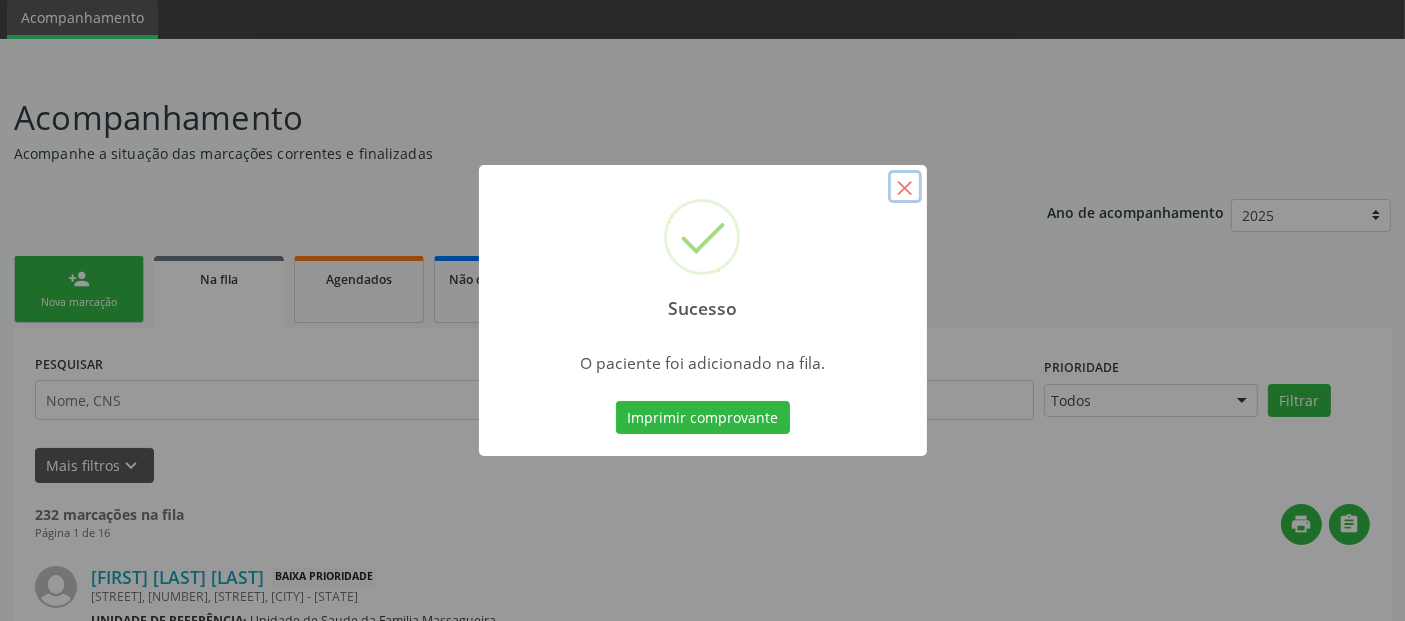 click on "×" at bounding box center [905, 187] 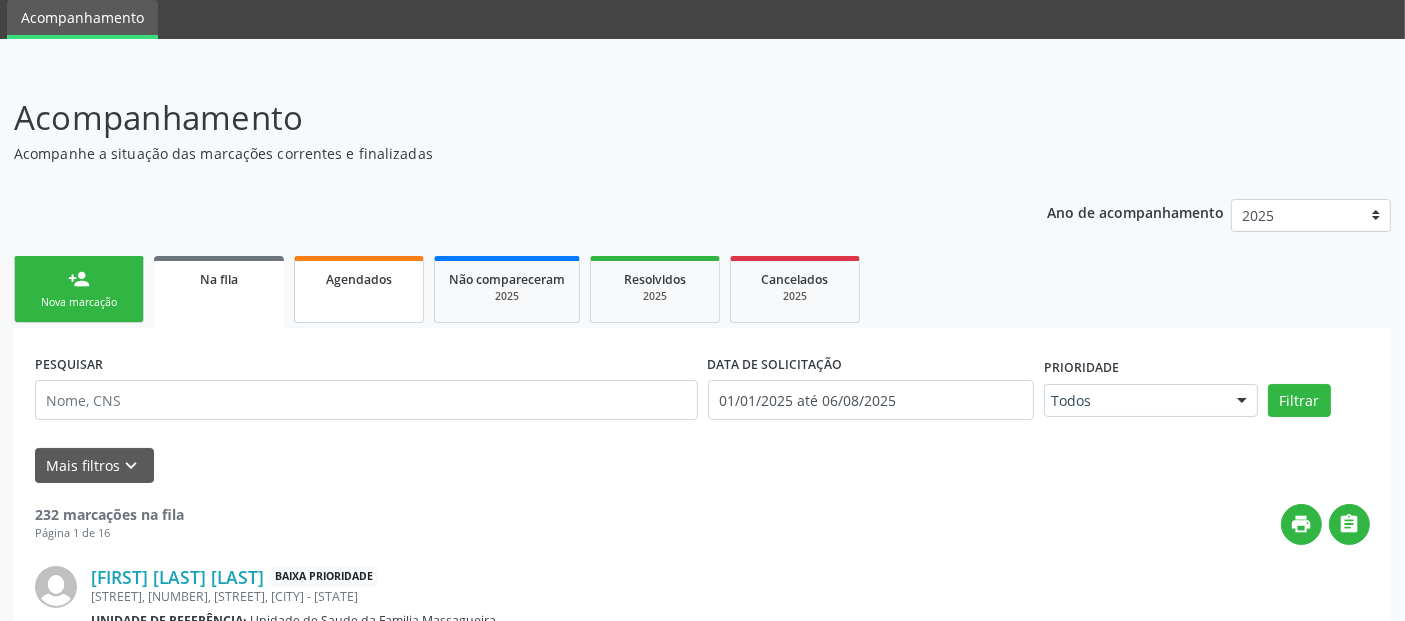 click on "Agendados" at bounding box center [359, 278] 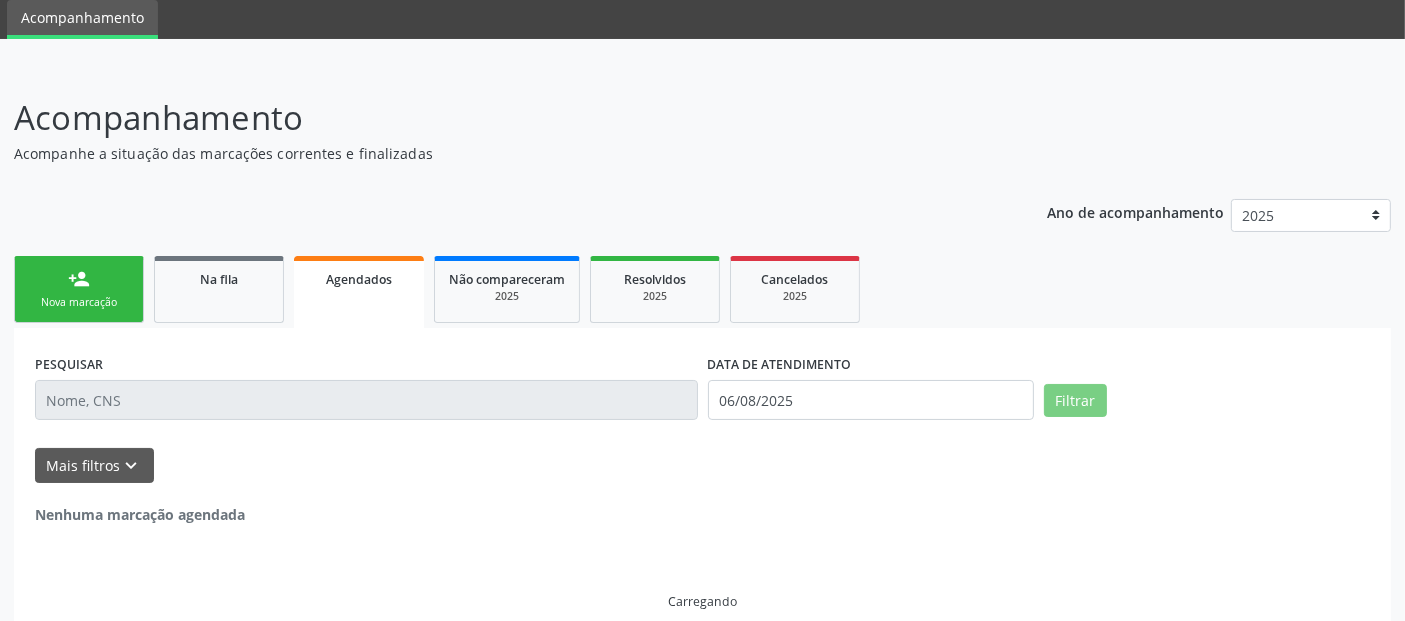 scroll, scrollTop: 7, scrollLeft: 0, axis: vertical 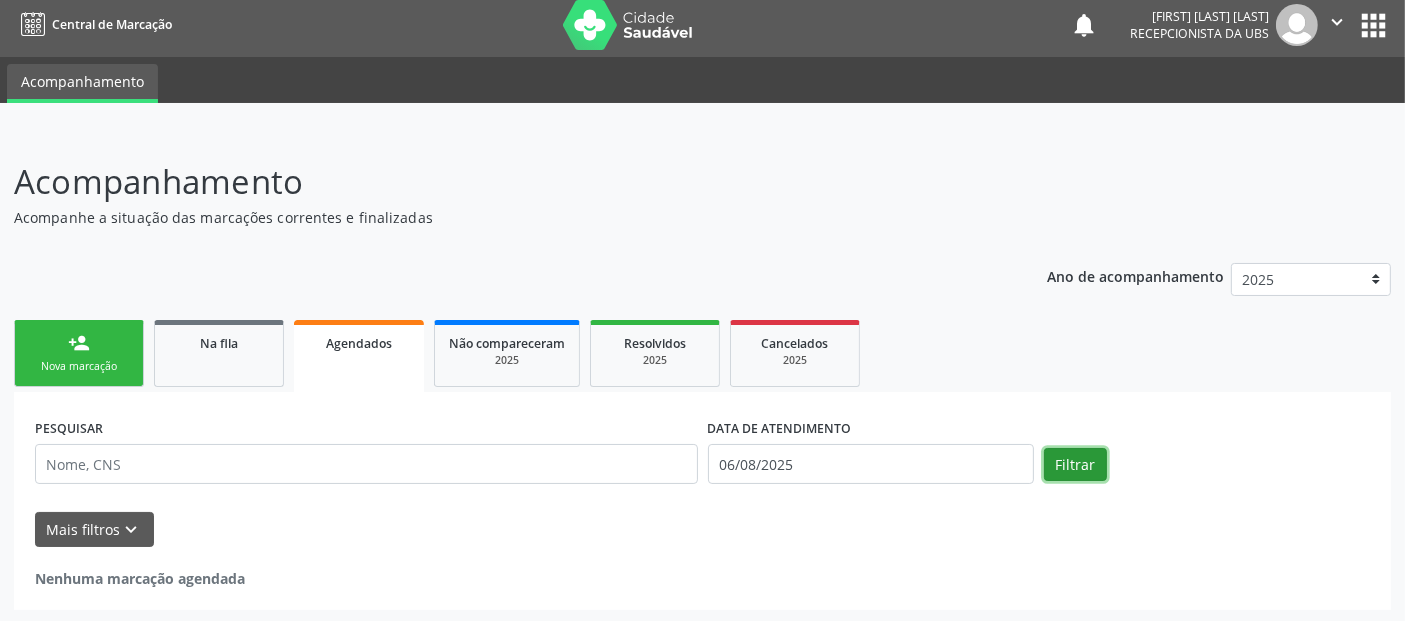 click on "Filtrar" at bounding box center (1075, 465) 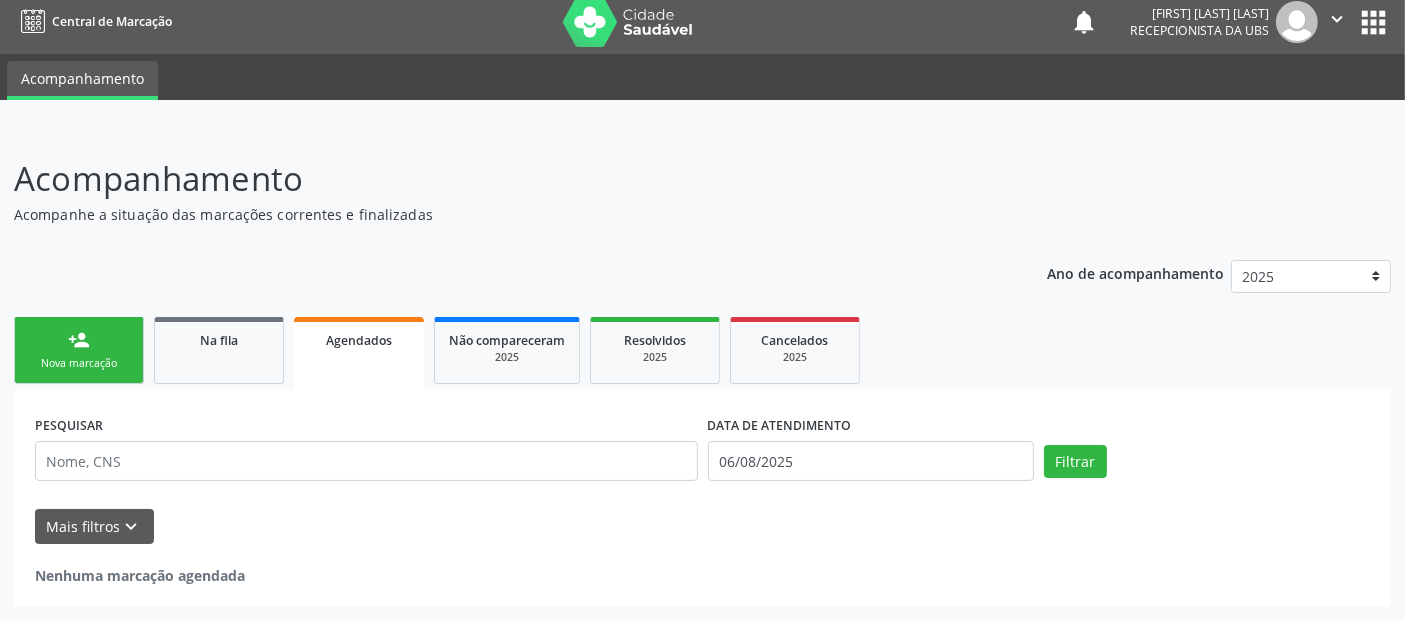 scroll, scrollTop: 7, scrollLeft: 0, axis: vertical 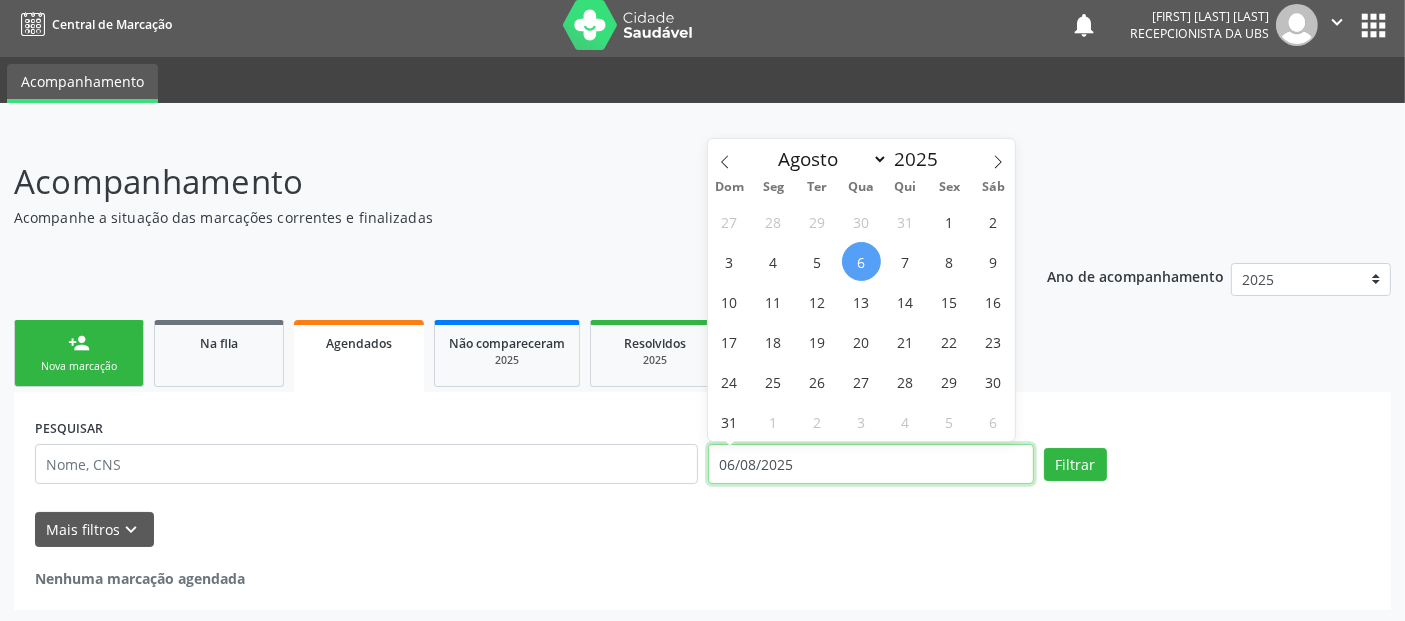 click on "06/08/2025" at bounding box center [871, 464] 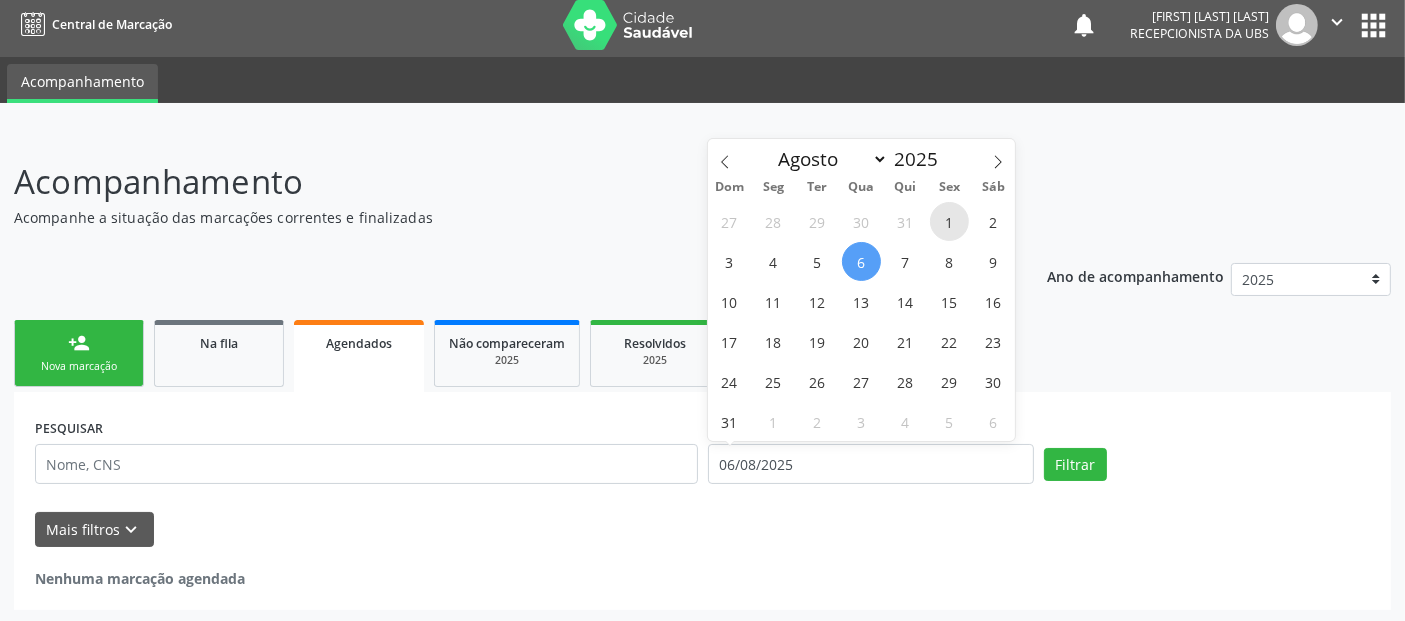 click on "1" at bounding box center (949, 221) 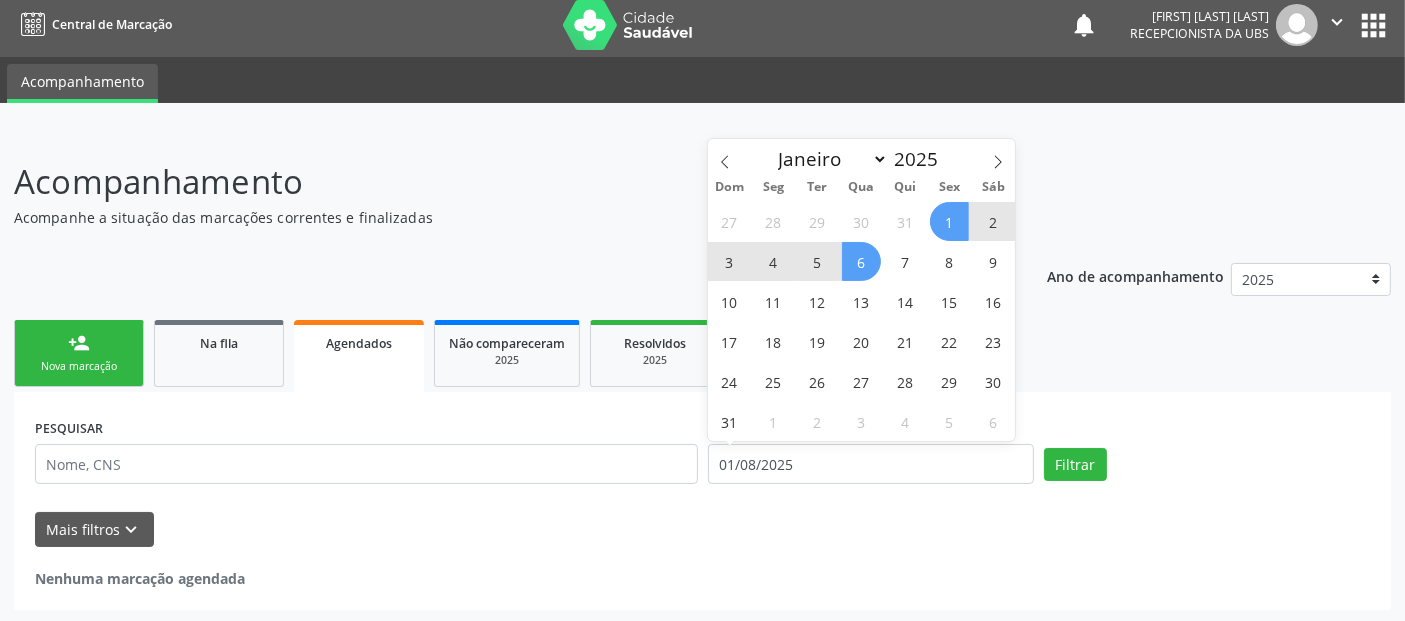 click on "6" at bounding box center (861, 261) 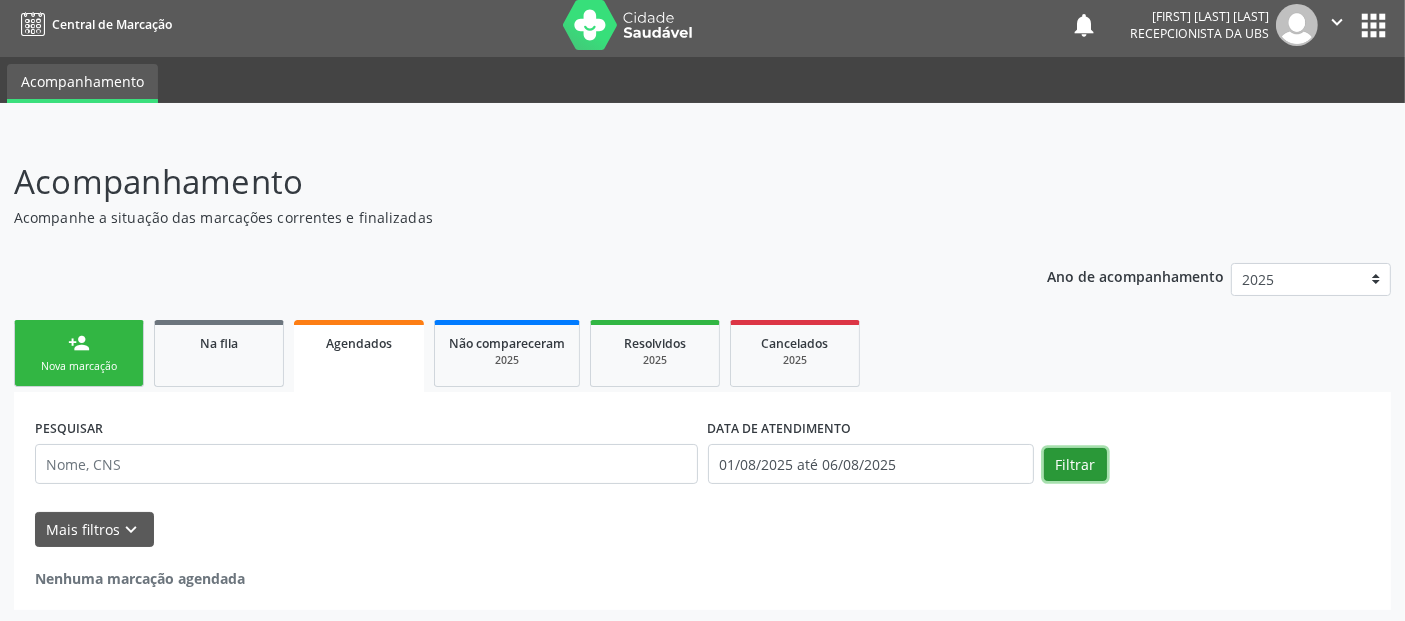 click on "Filtrar" at bounding box center (1075, 465) 